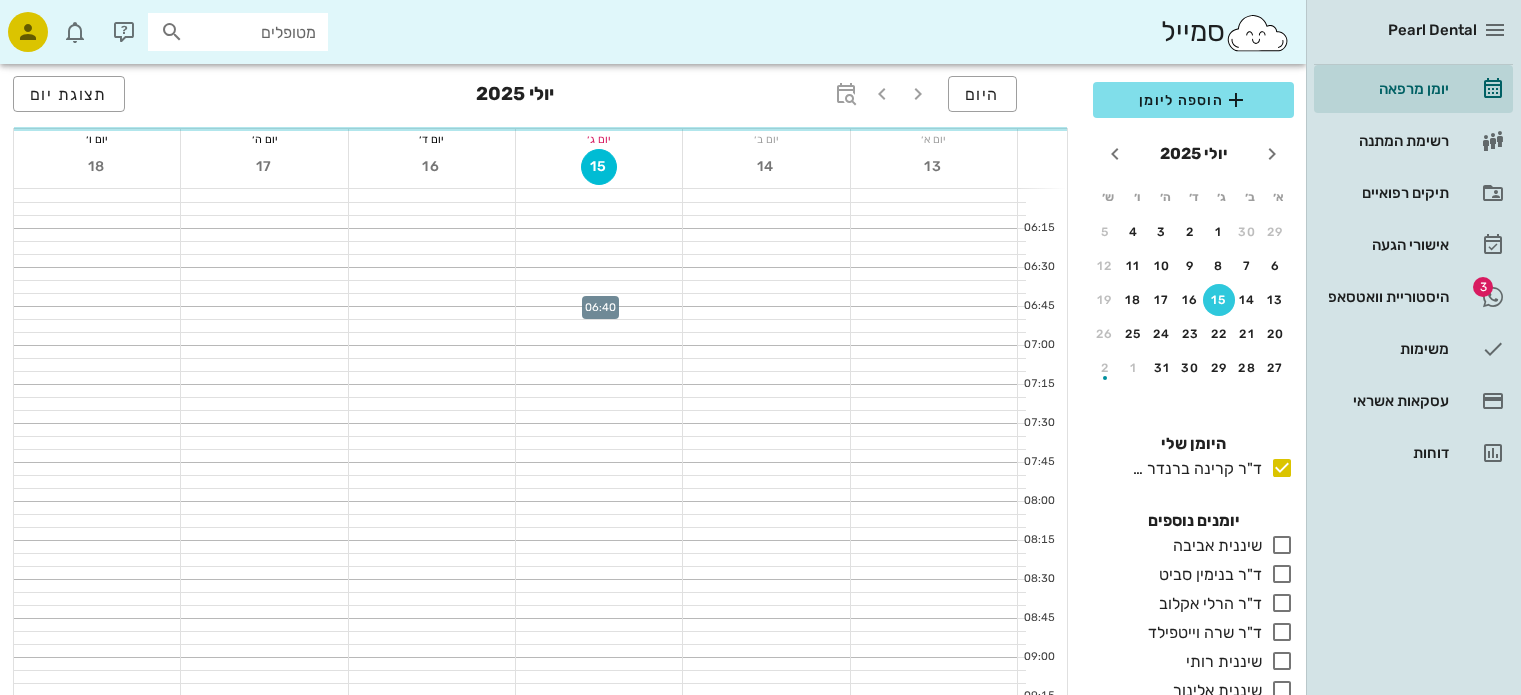 scroll, scrollTop: 0, scrollLeft: 0, axis: both 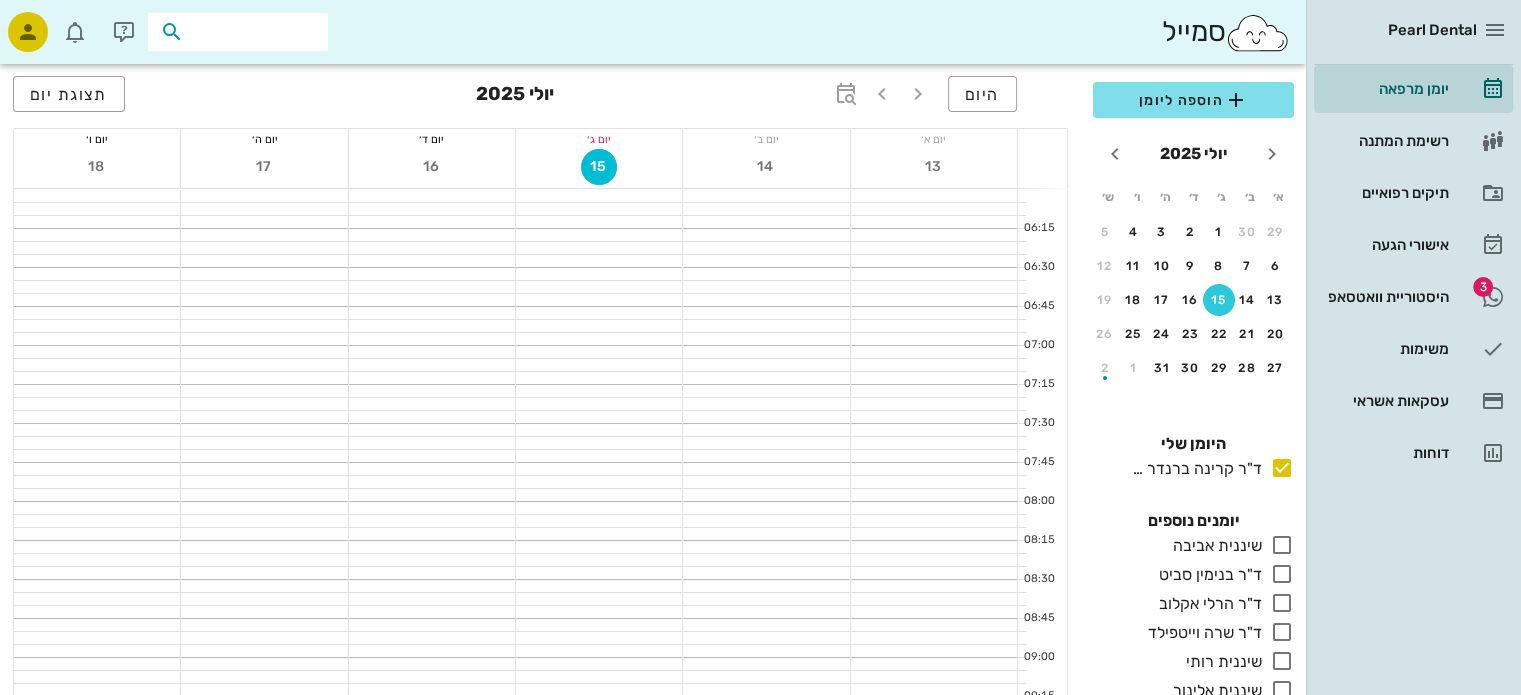 click at bounding box center (252, 32) 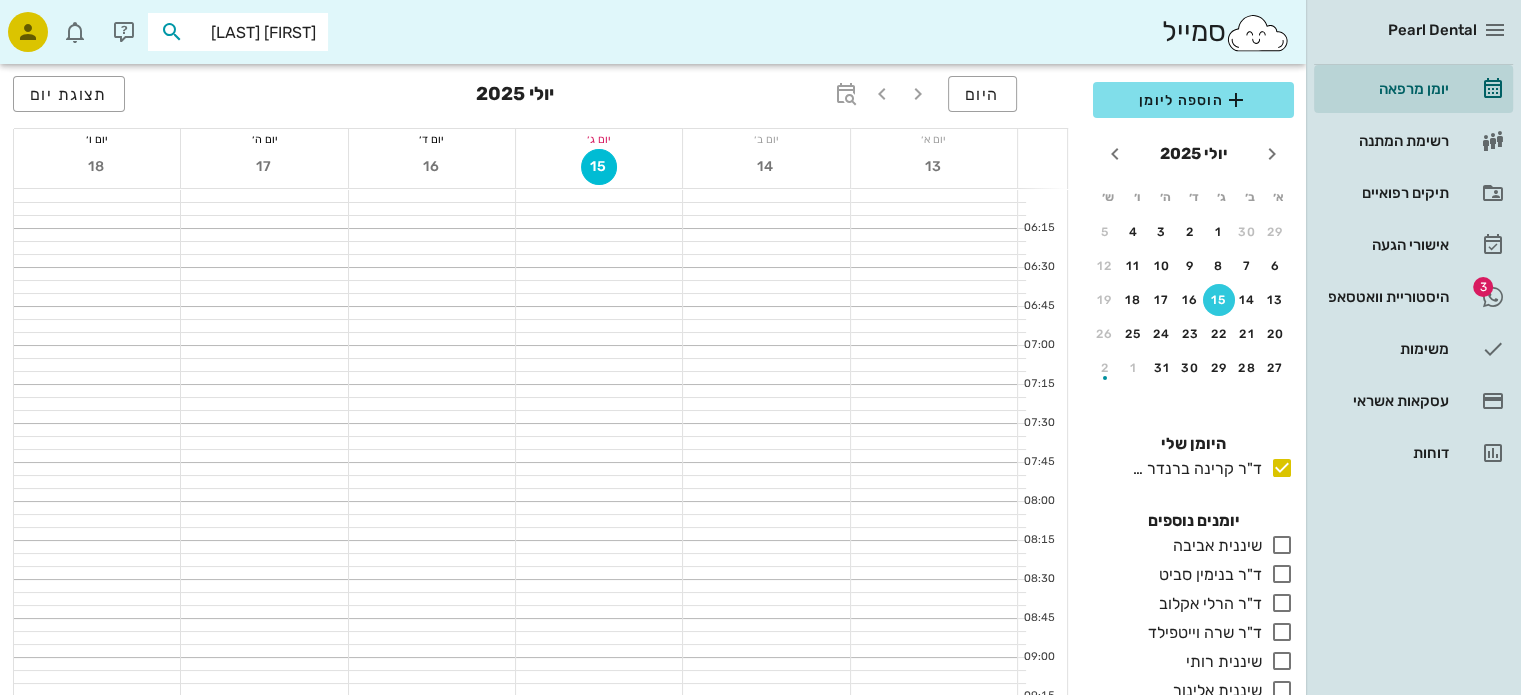 type on "[FIRST] [LAST]" 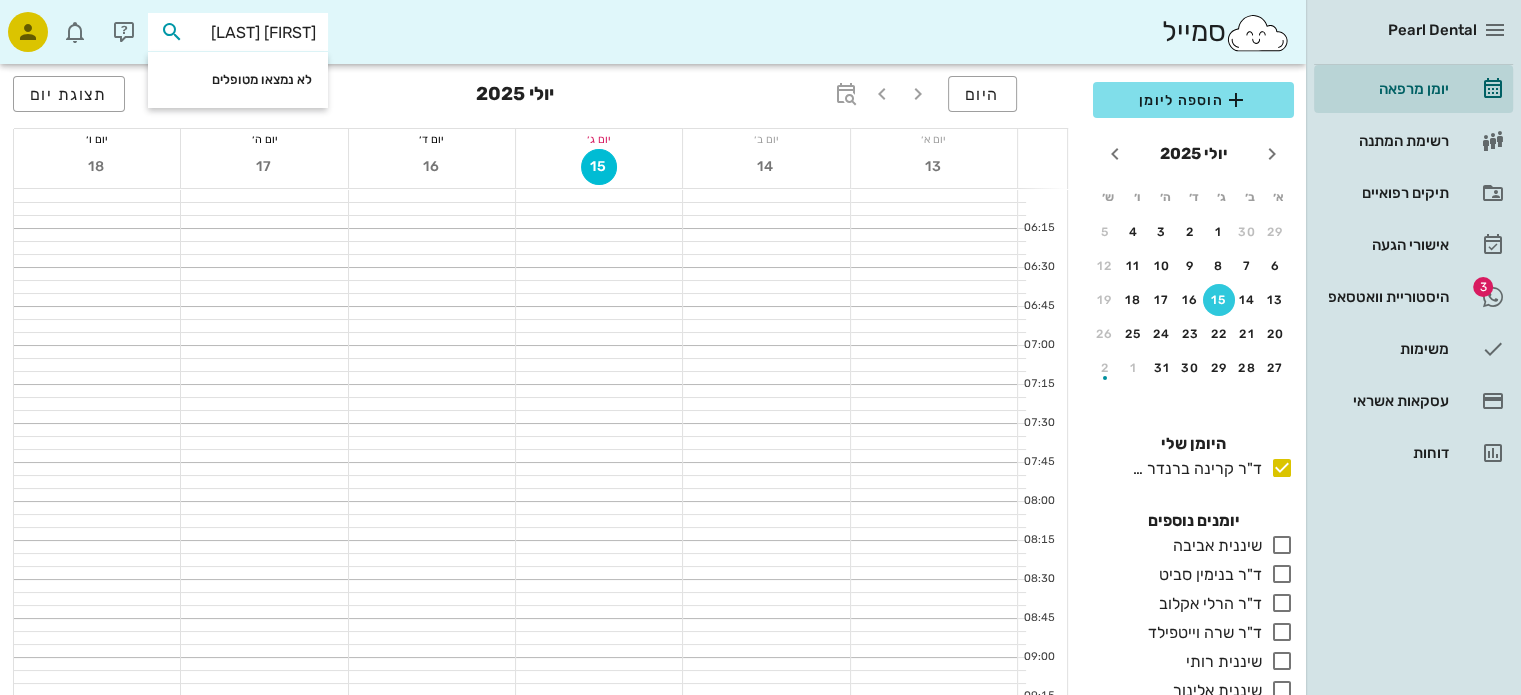click on "[FIRST] [LAST]" at bounding box center (252, 32) 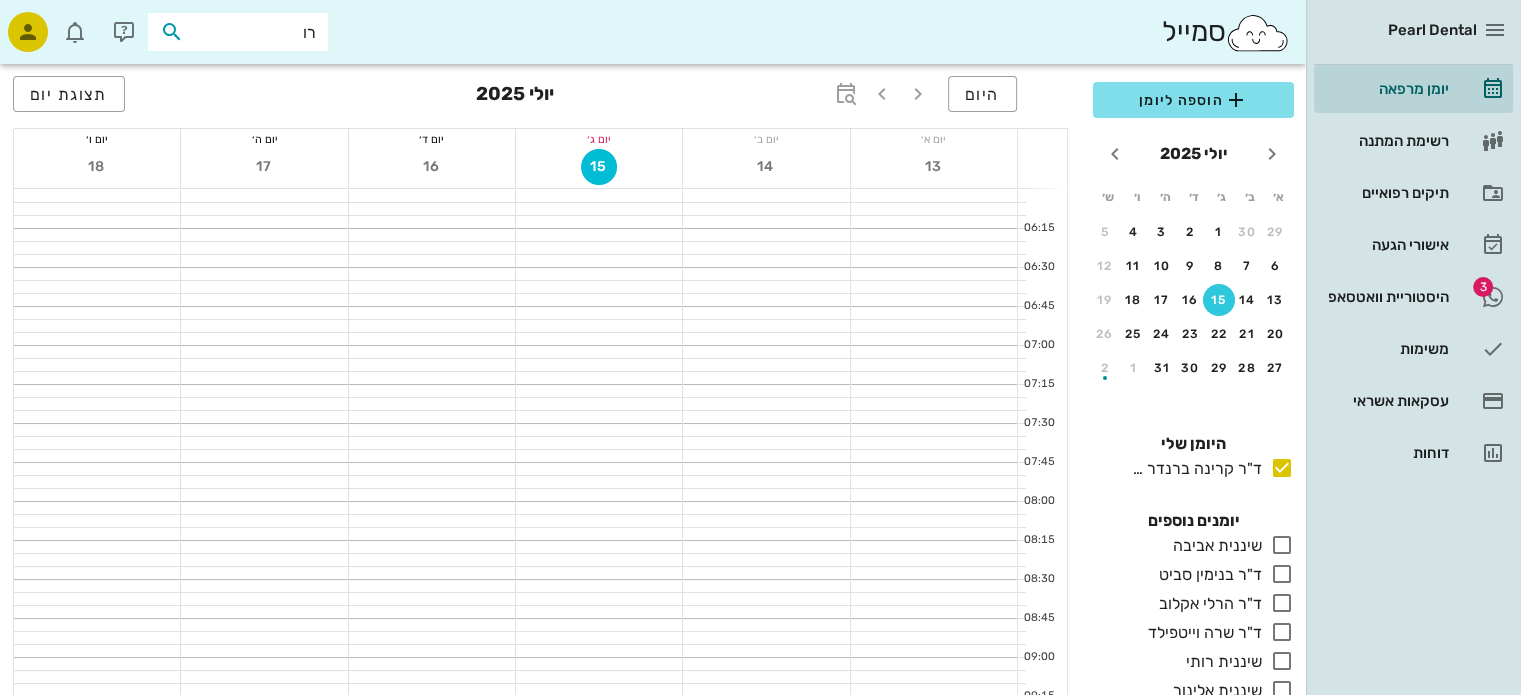 type on "ר" 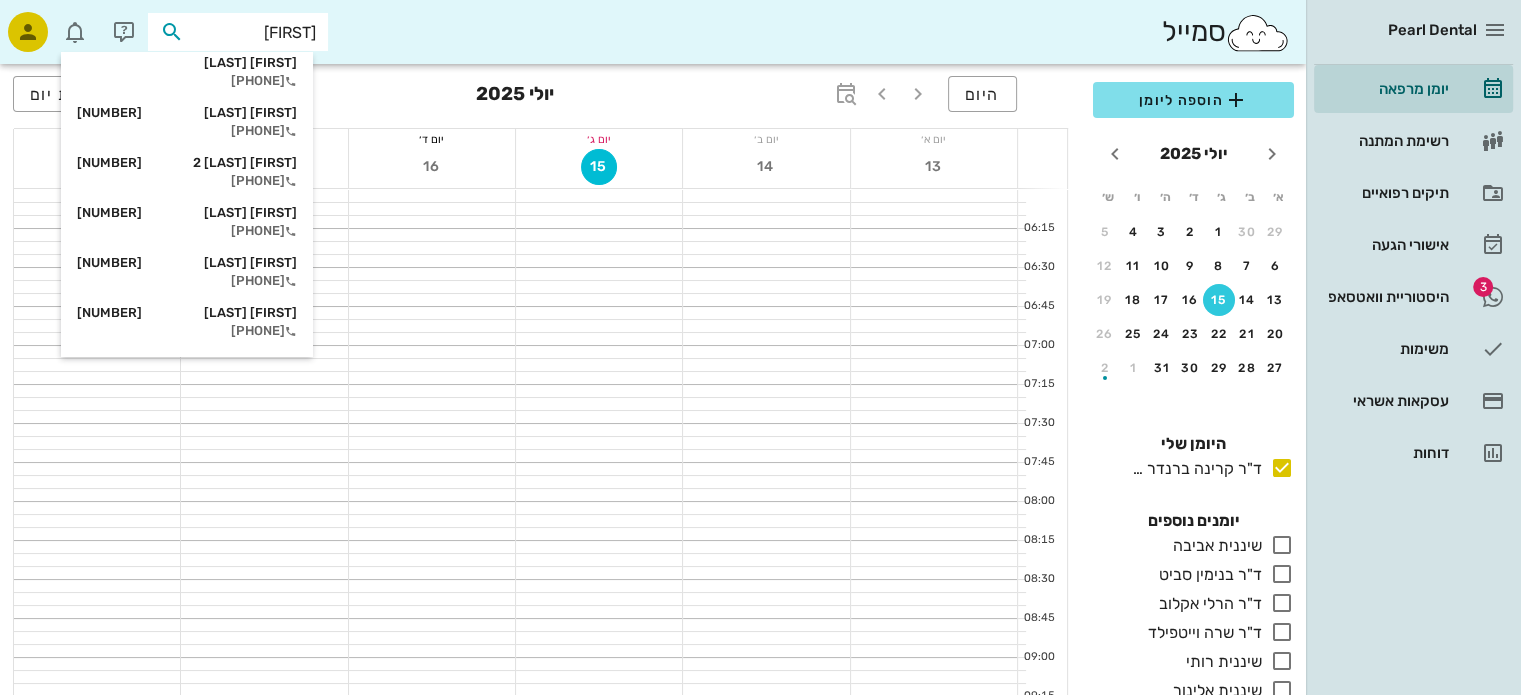 scroll, scrollTop: 1100, scrollLeft: 0, axis: vertical 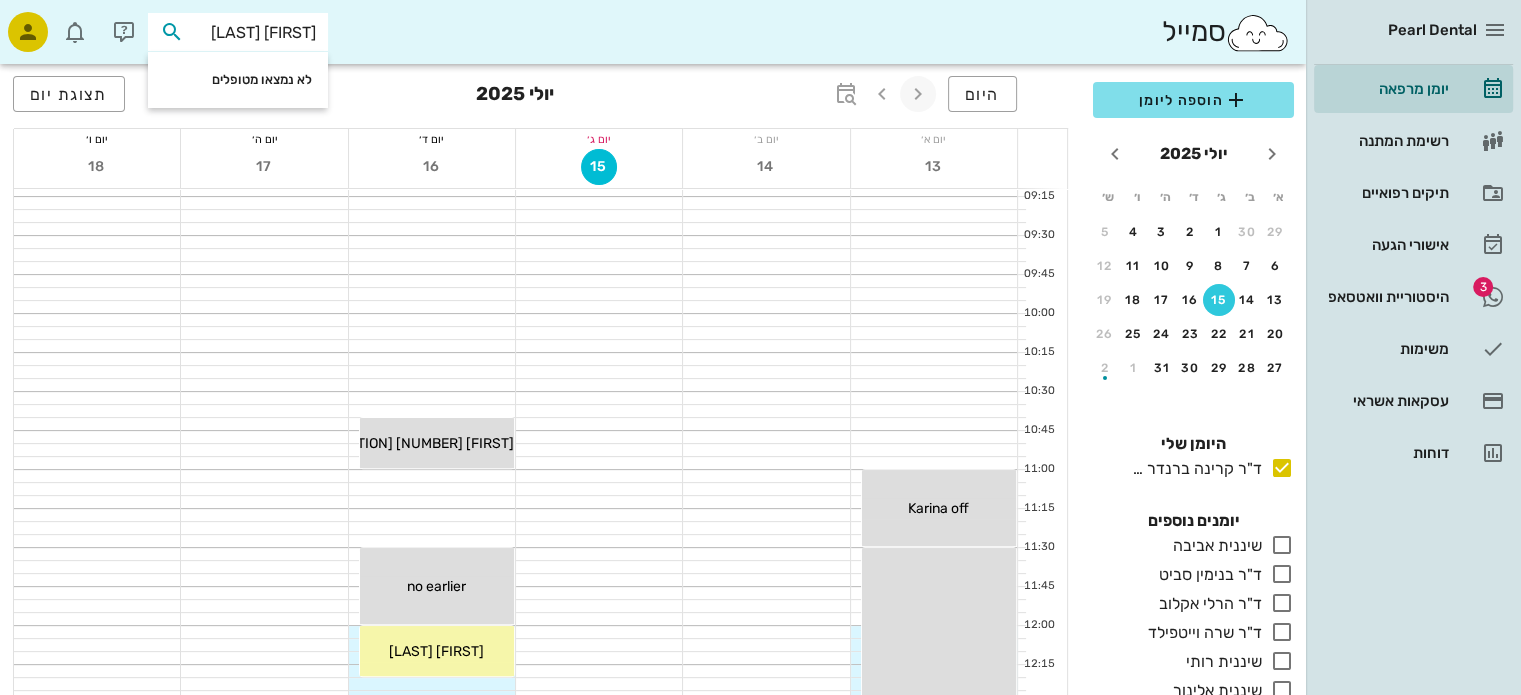 type on "[FIRST] [LAST]" 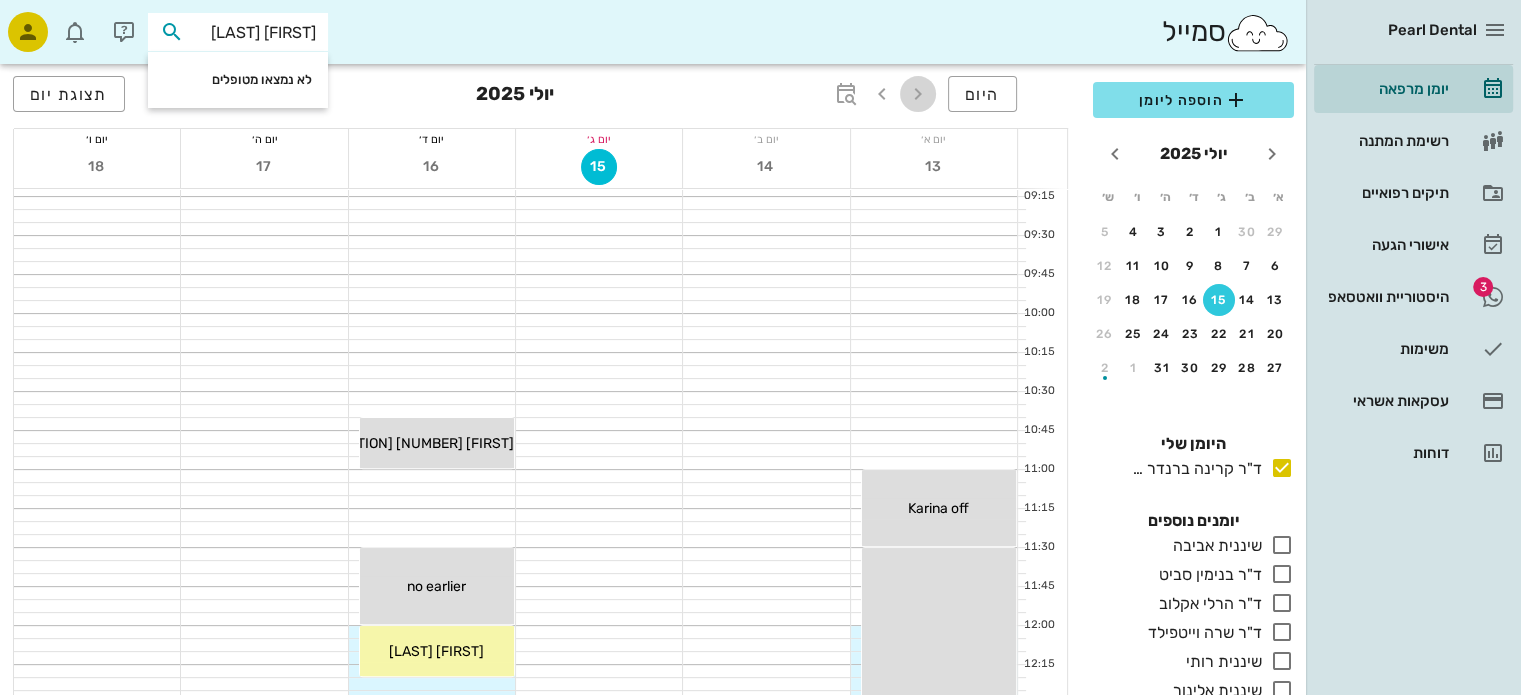 click at bounding box center [918, 94] 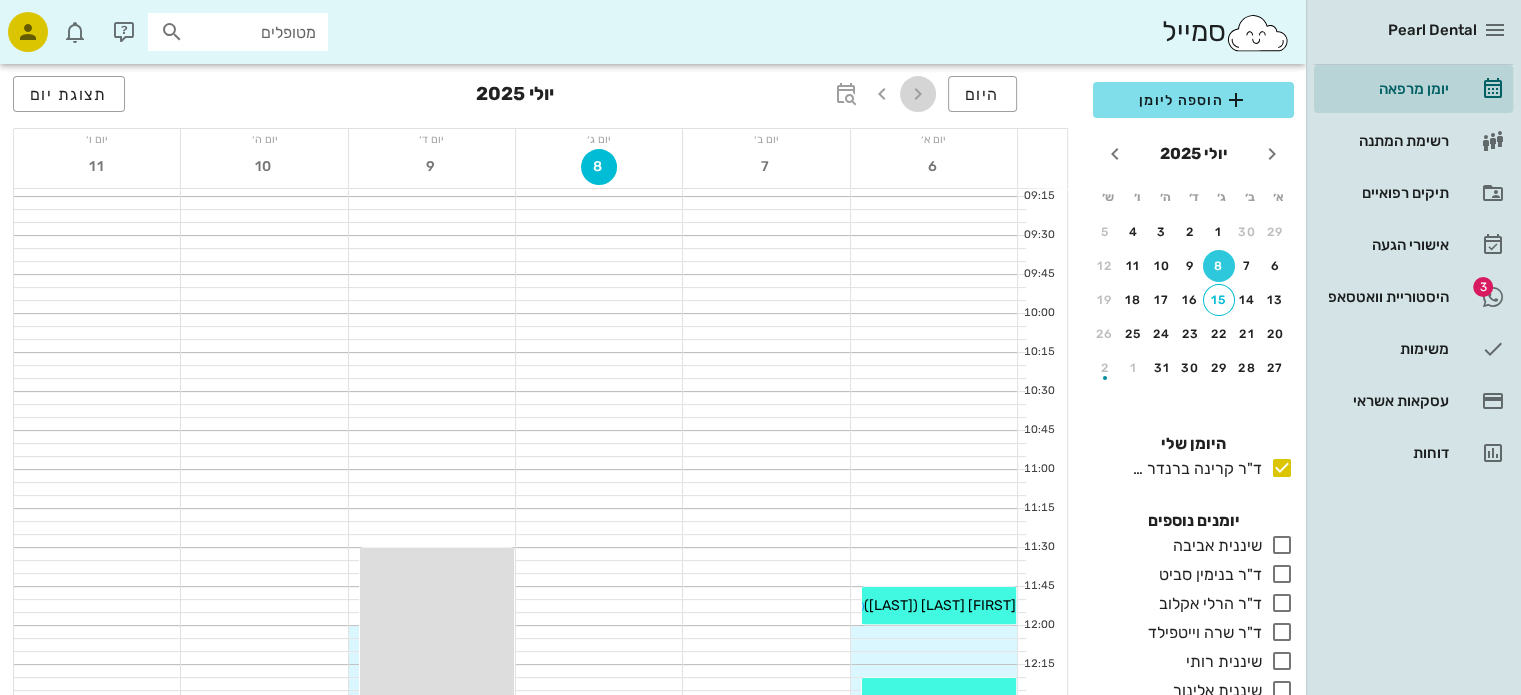 click at bounding box center [918, 94] 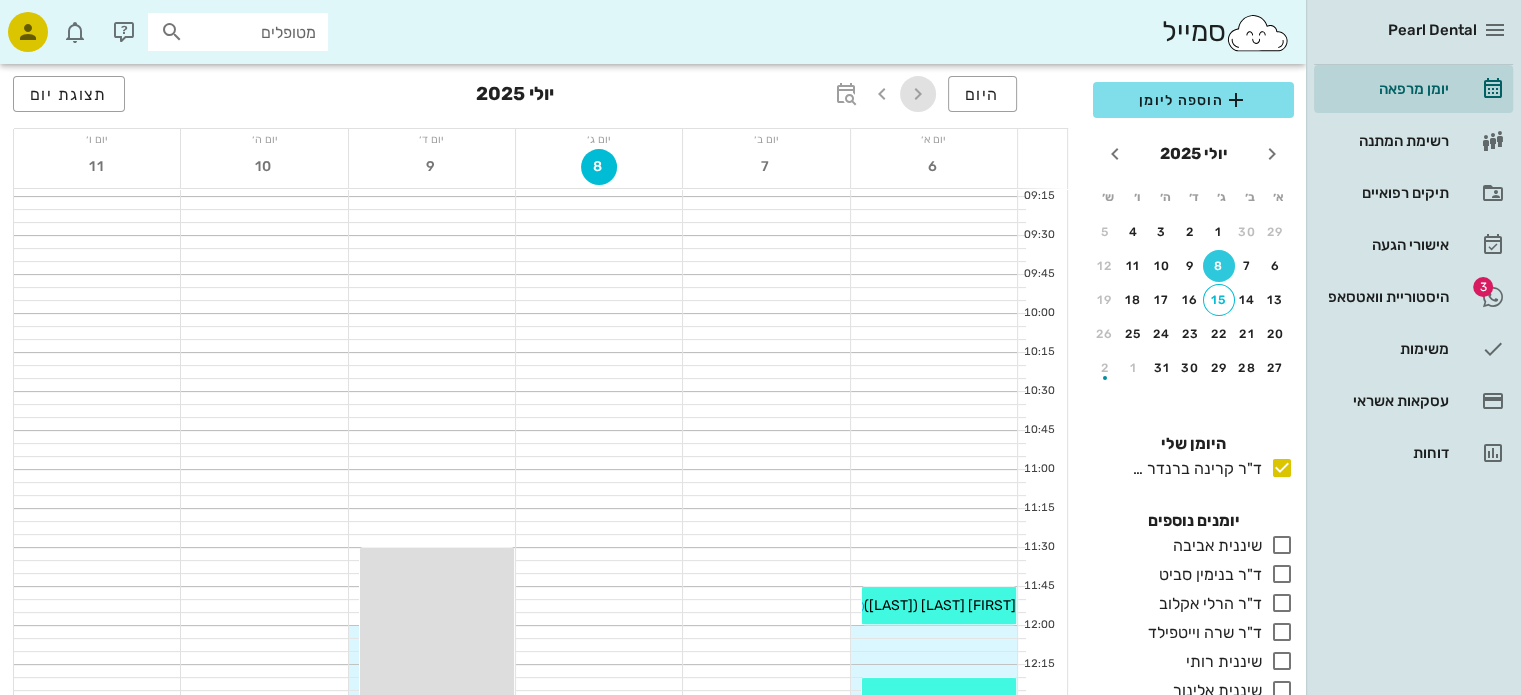 click at bounding box center [918, 94] 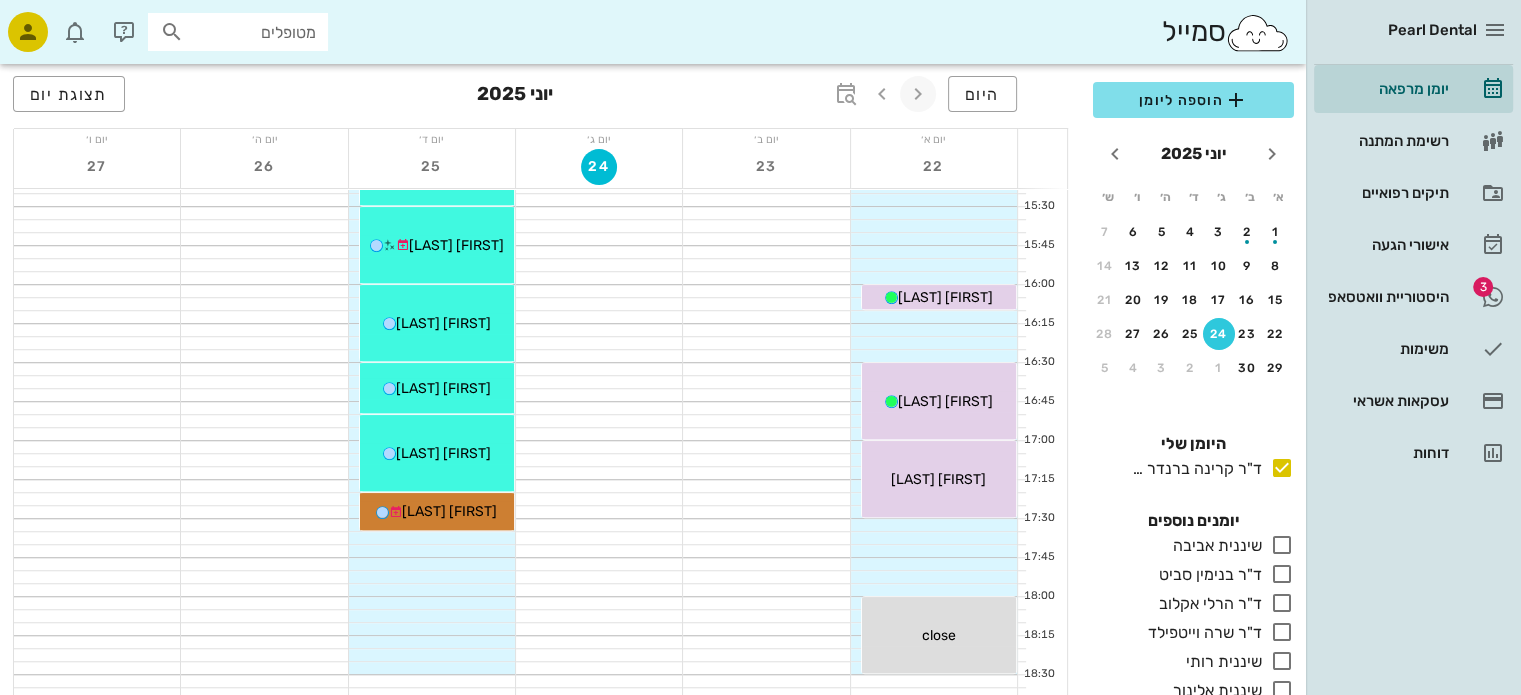 scroll, scrollTop: 1500, scrollLeft: 0, axis: vertical 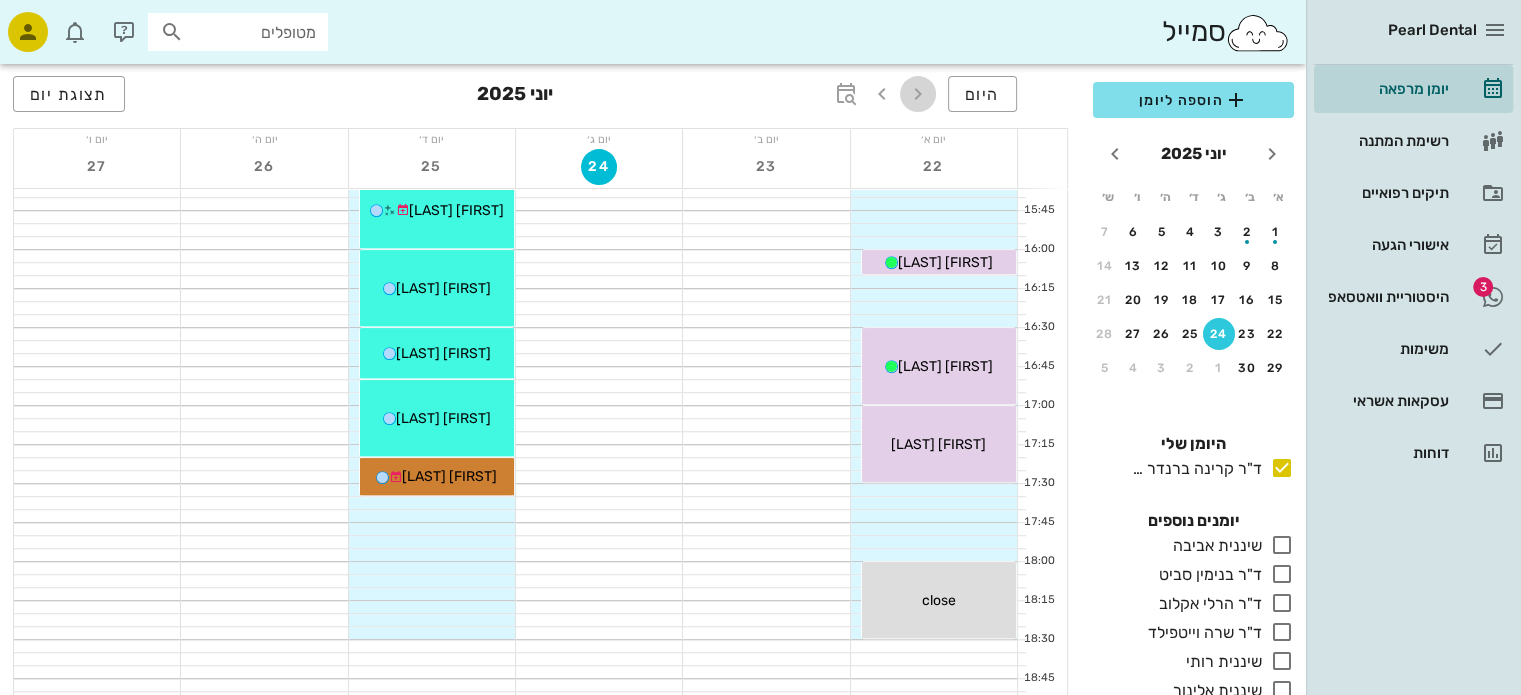 click at bounding box center (918, 94) 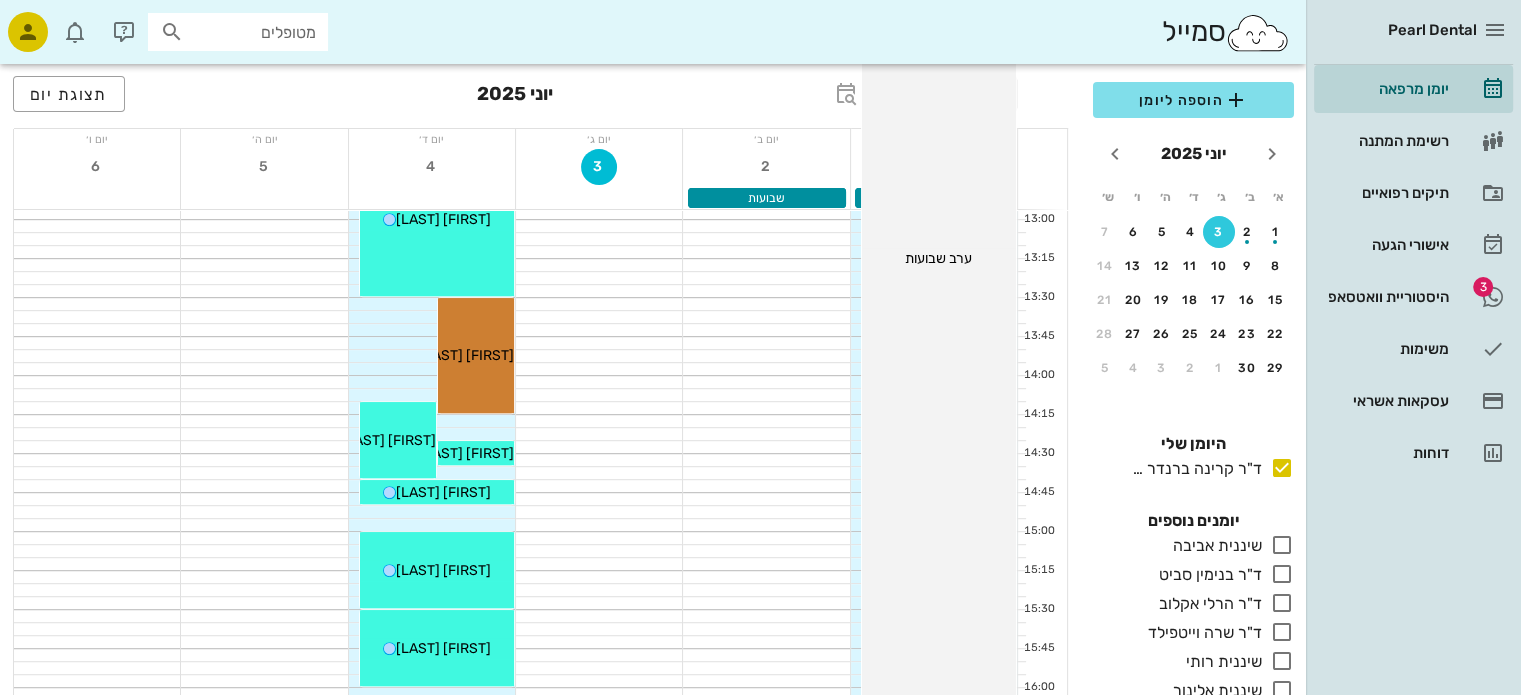 scroll, scrollTop: 1077, scrollLeft: 0, axis: vertical 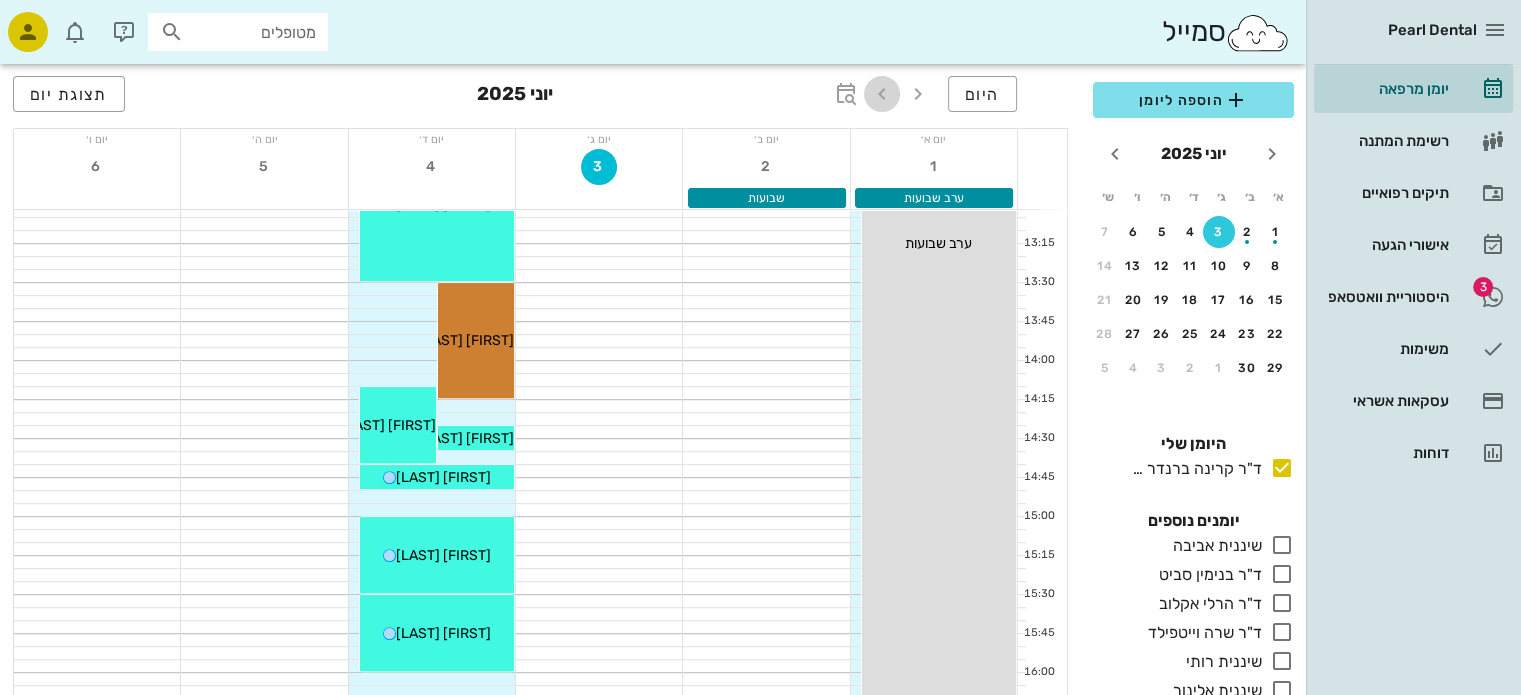 click at bounding box center [882, 94] 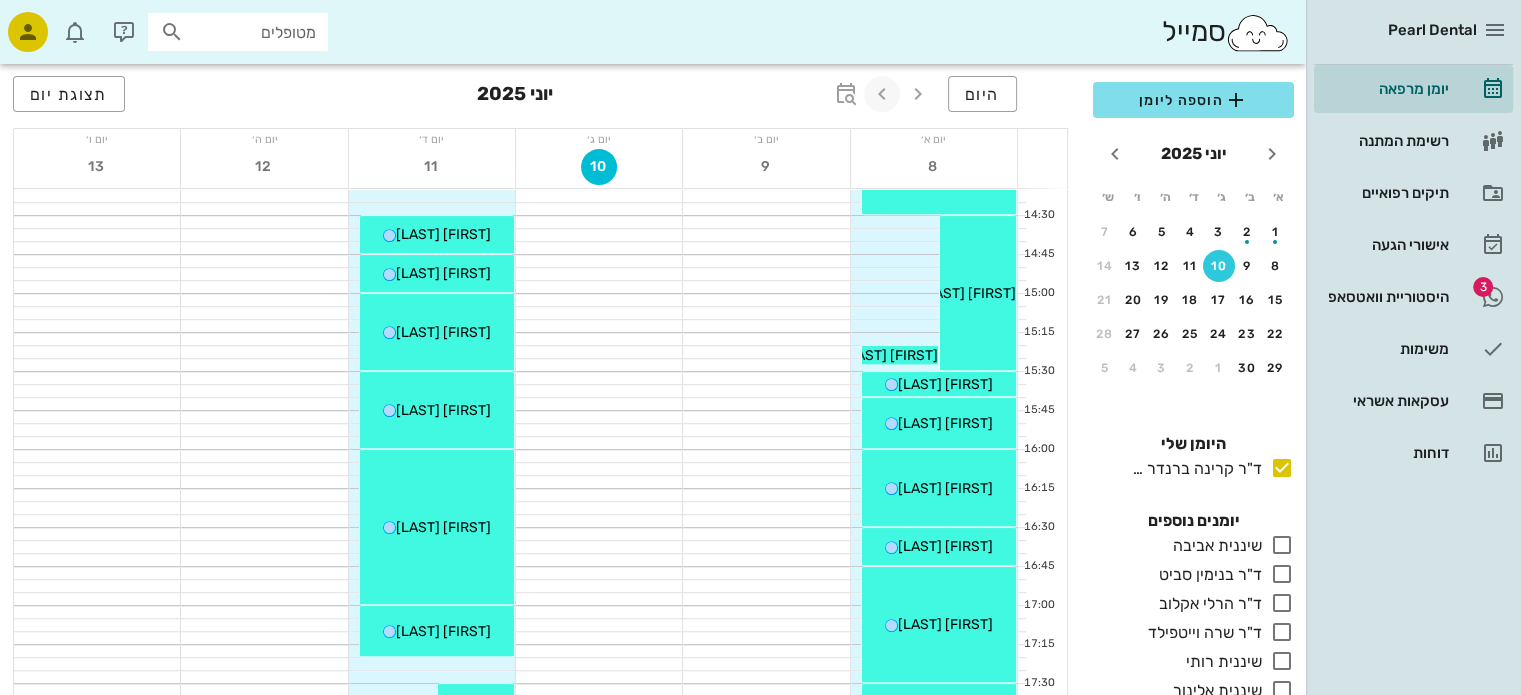 scroll, scrollTop: 1277, scrollLeft: 0, axis: vertical 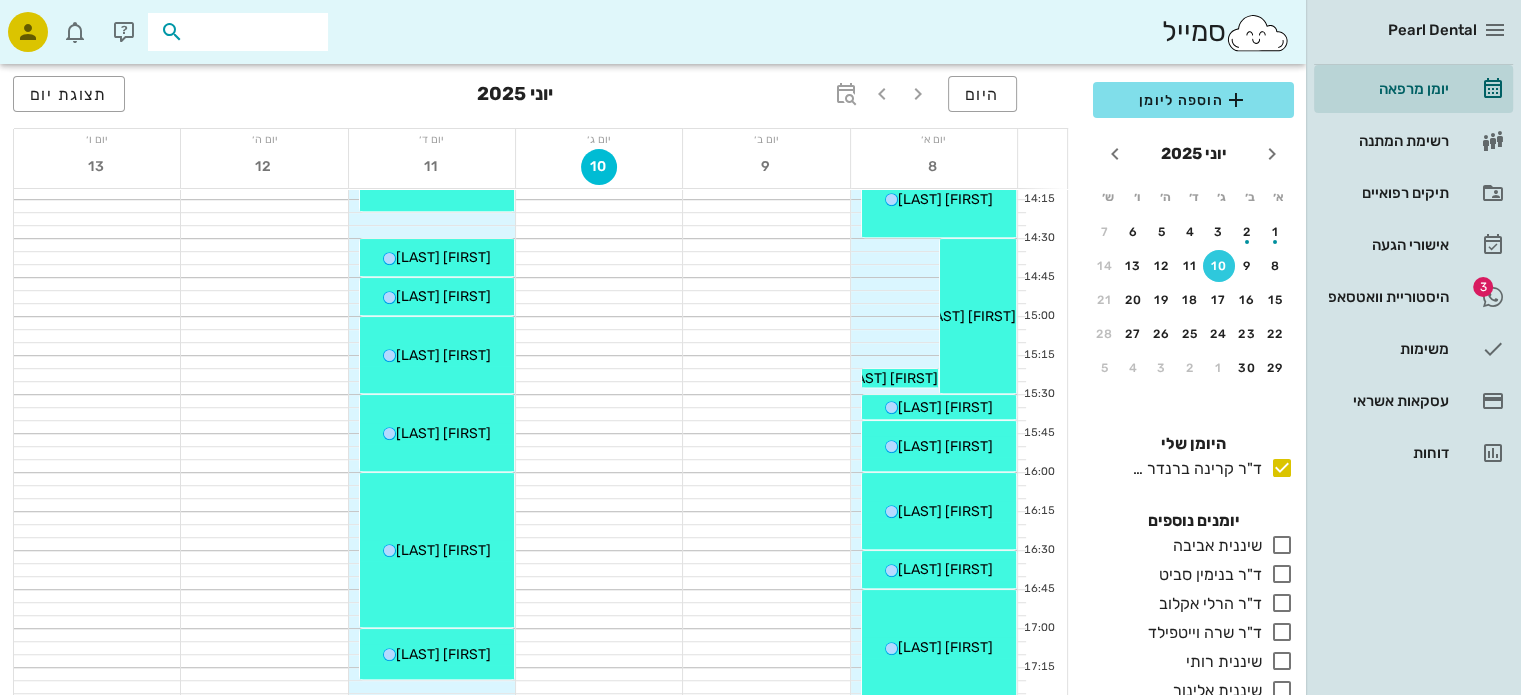 click at bounding box center [252, 32] 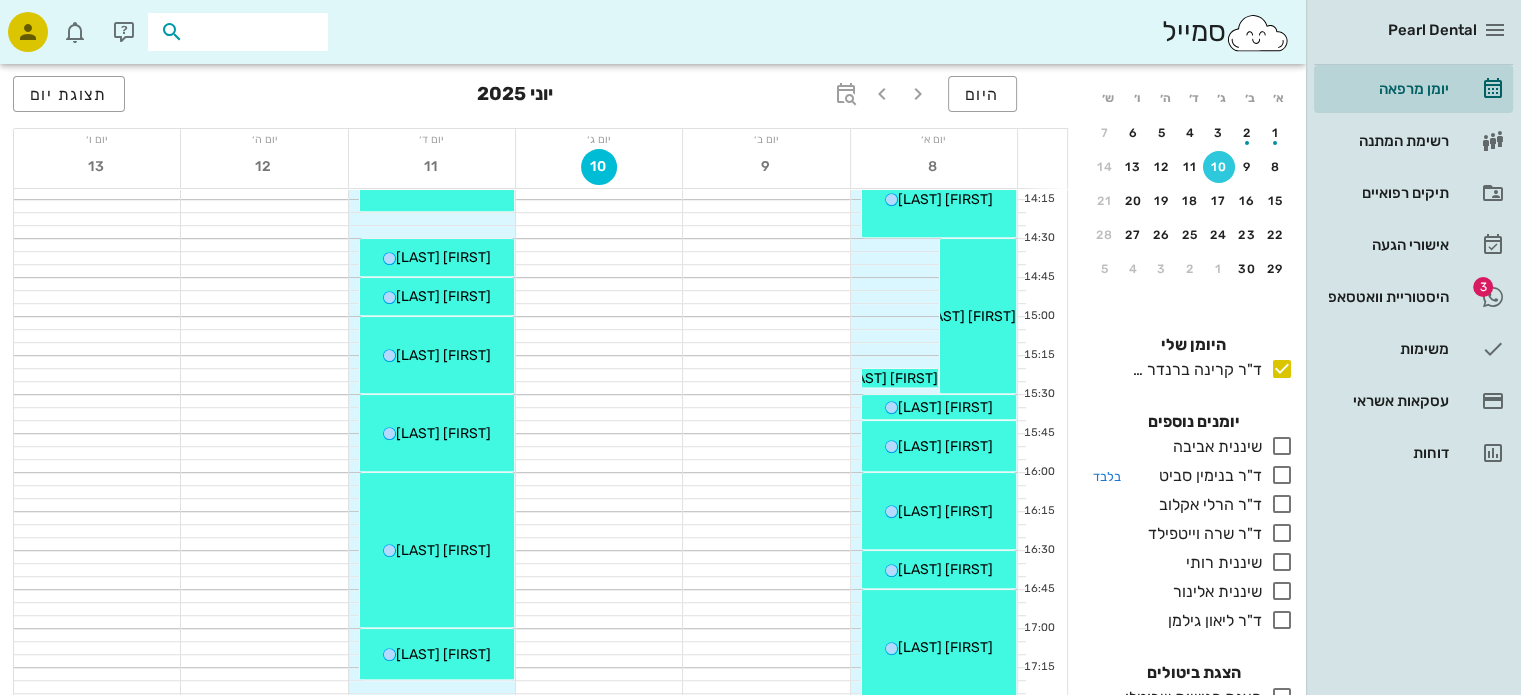 scroll, scrollTop: 100, scrollLeft: 0, axis: vertical 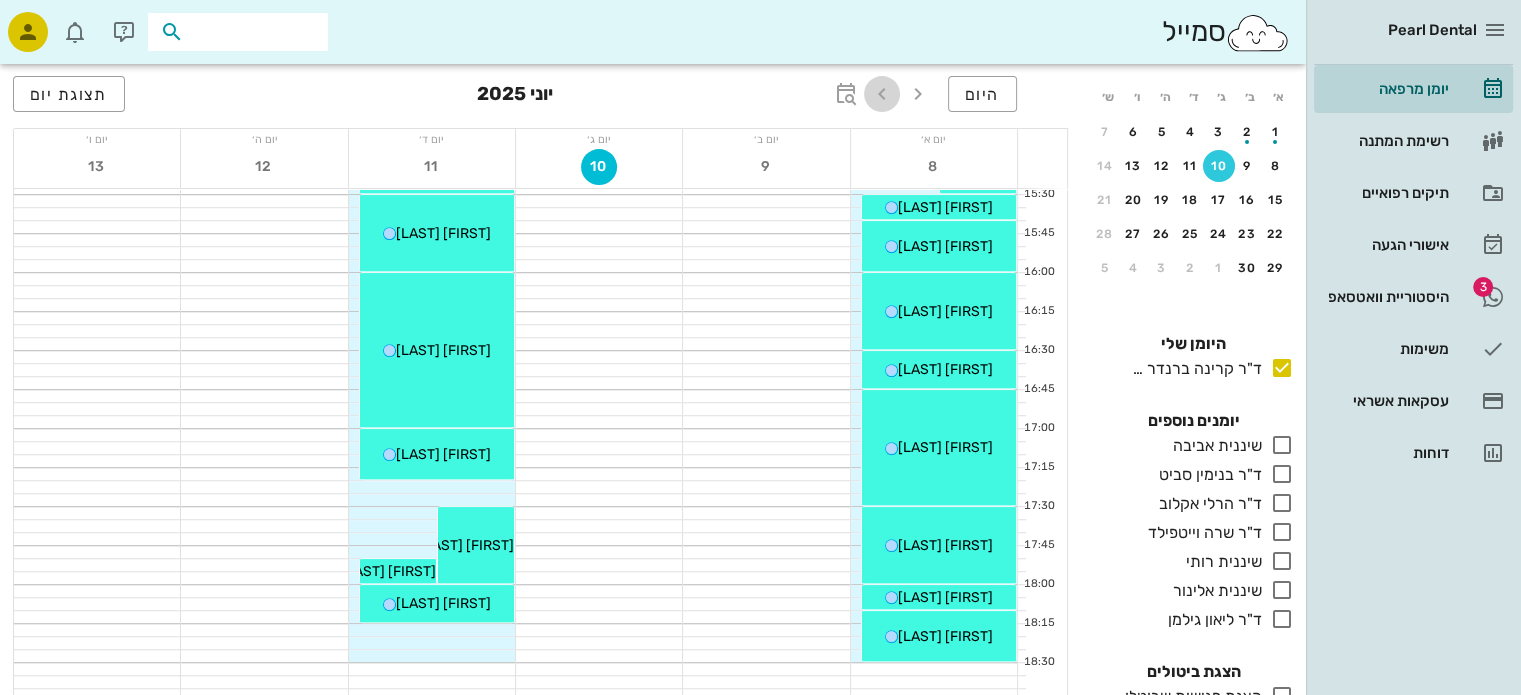 click at bounding box center (882, 94) 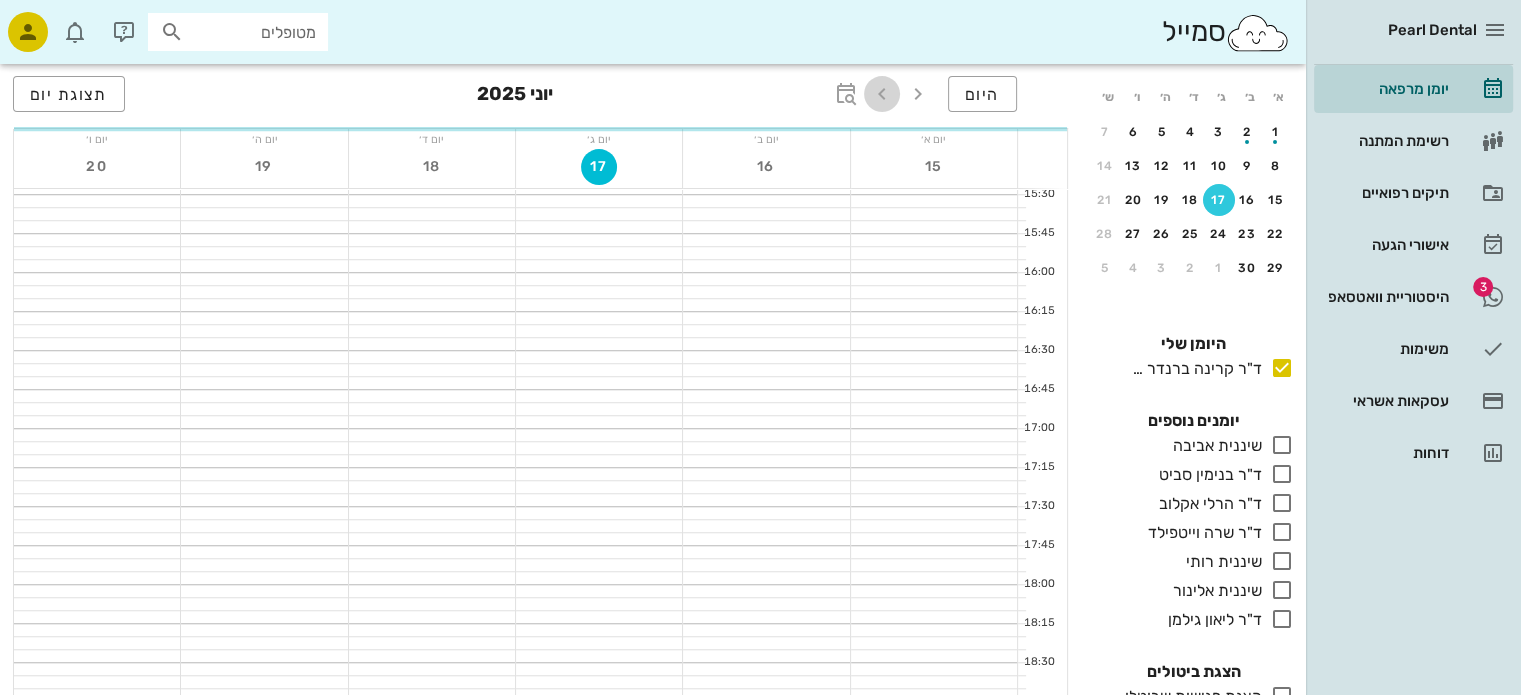 click at bounding box center [882, 94] 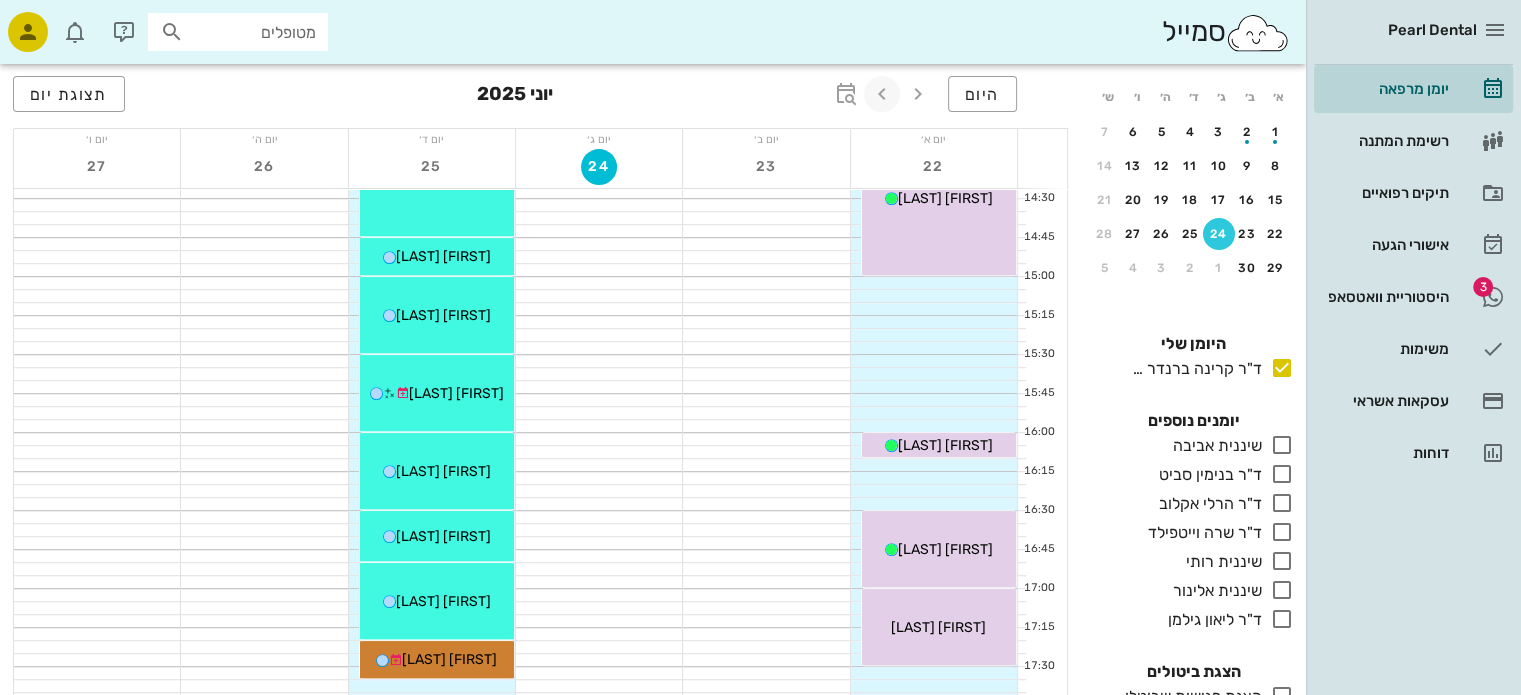 scroll, scrollTop: 1277, scrollLeft: 0, axis: vertical 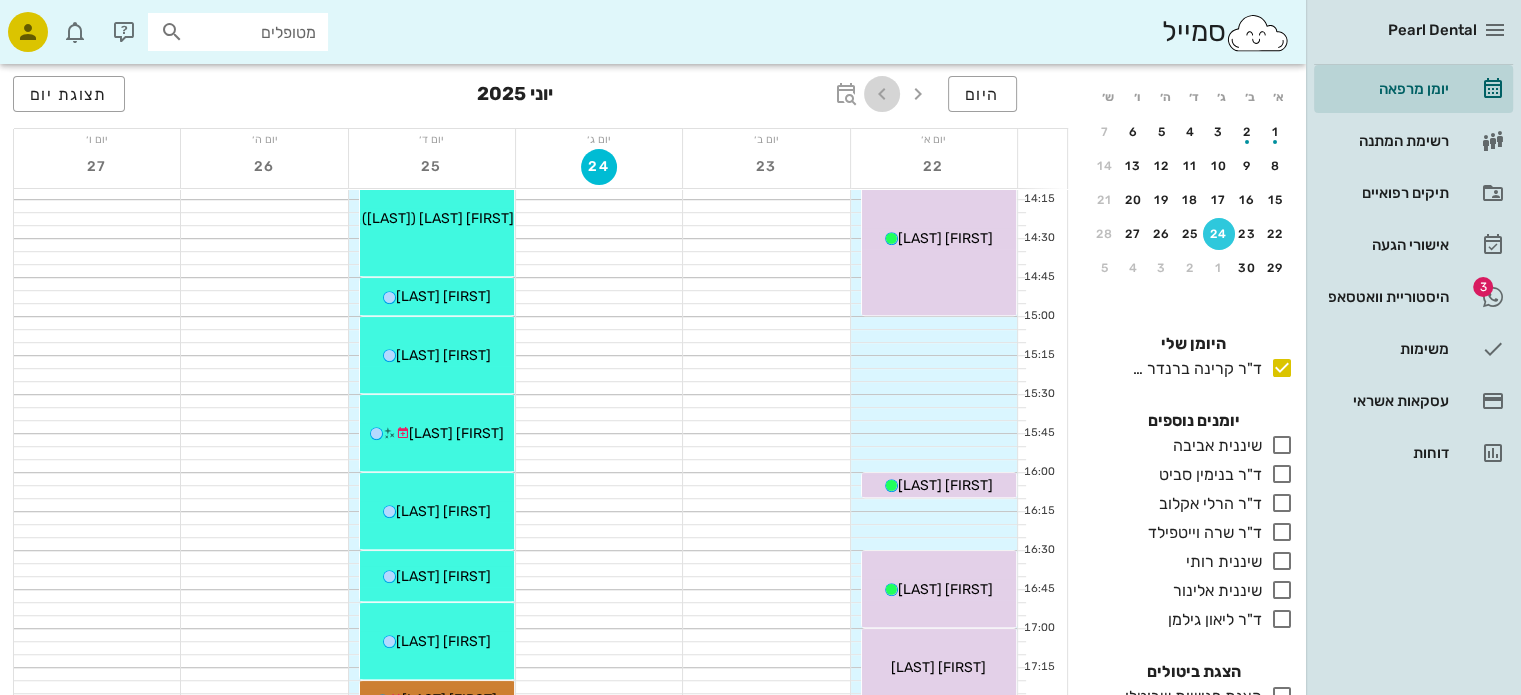 click at bounding box center [882, 94] 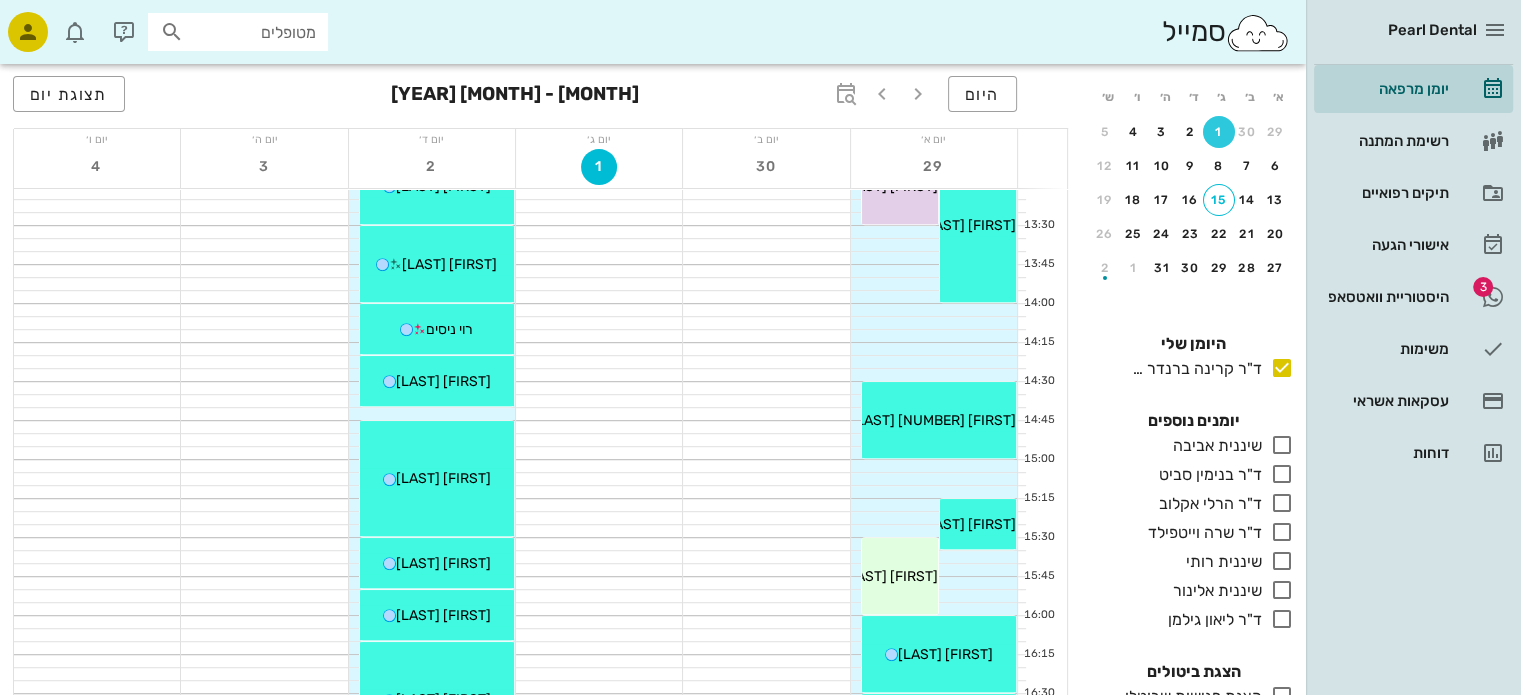 scroll, scrollTop: 1077, scrollLeft: 0, axis: vertical 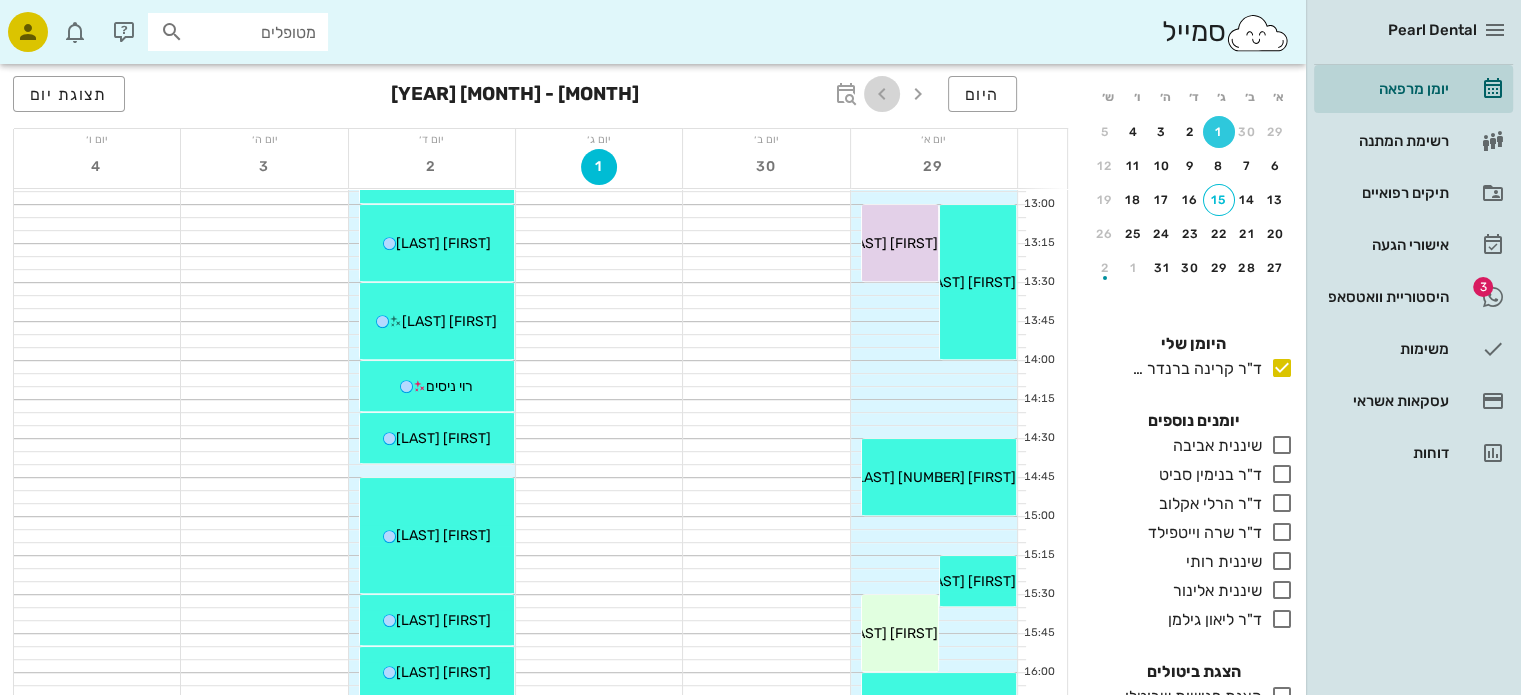 click at bounding box center (882, 94) 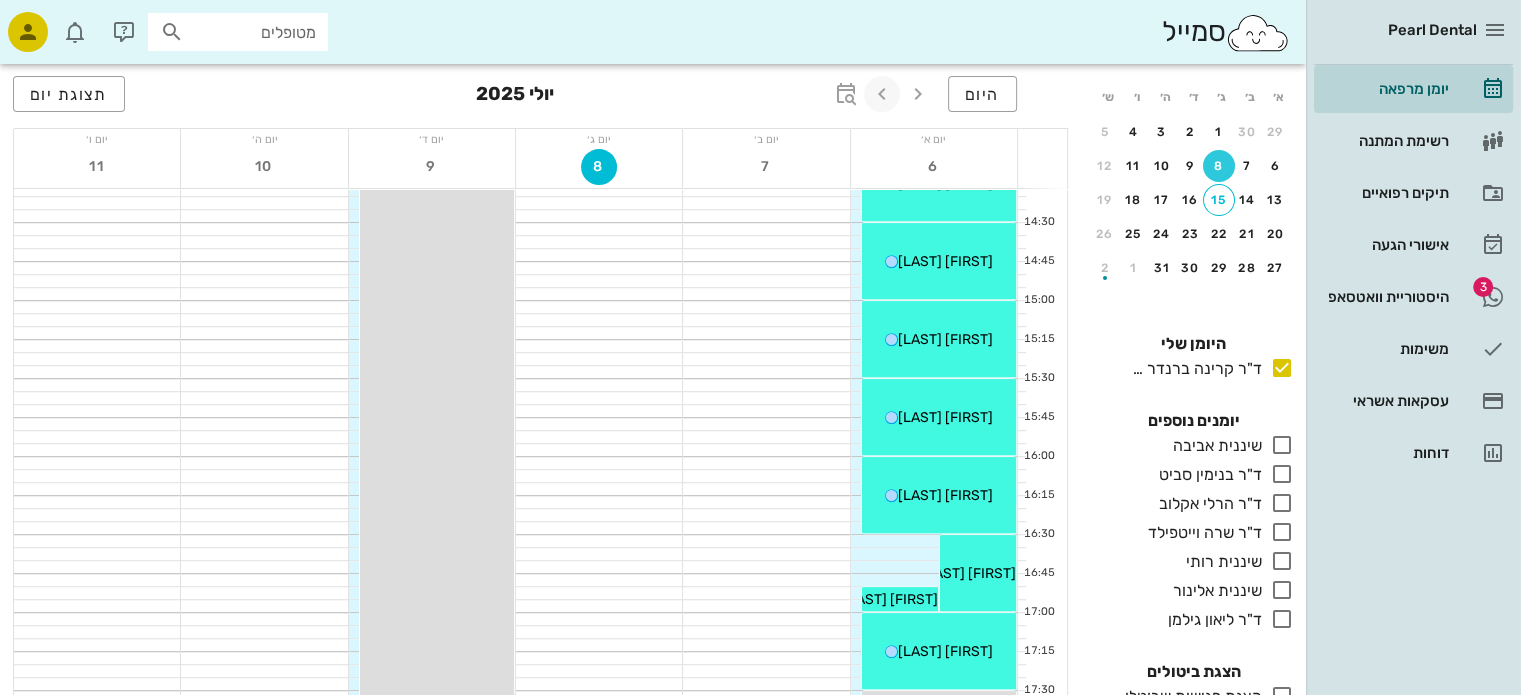 scroll, scrollTop: 1277, scrollLeft: 0, axis: vertical 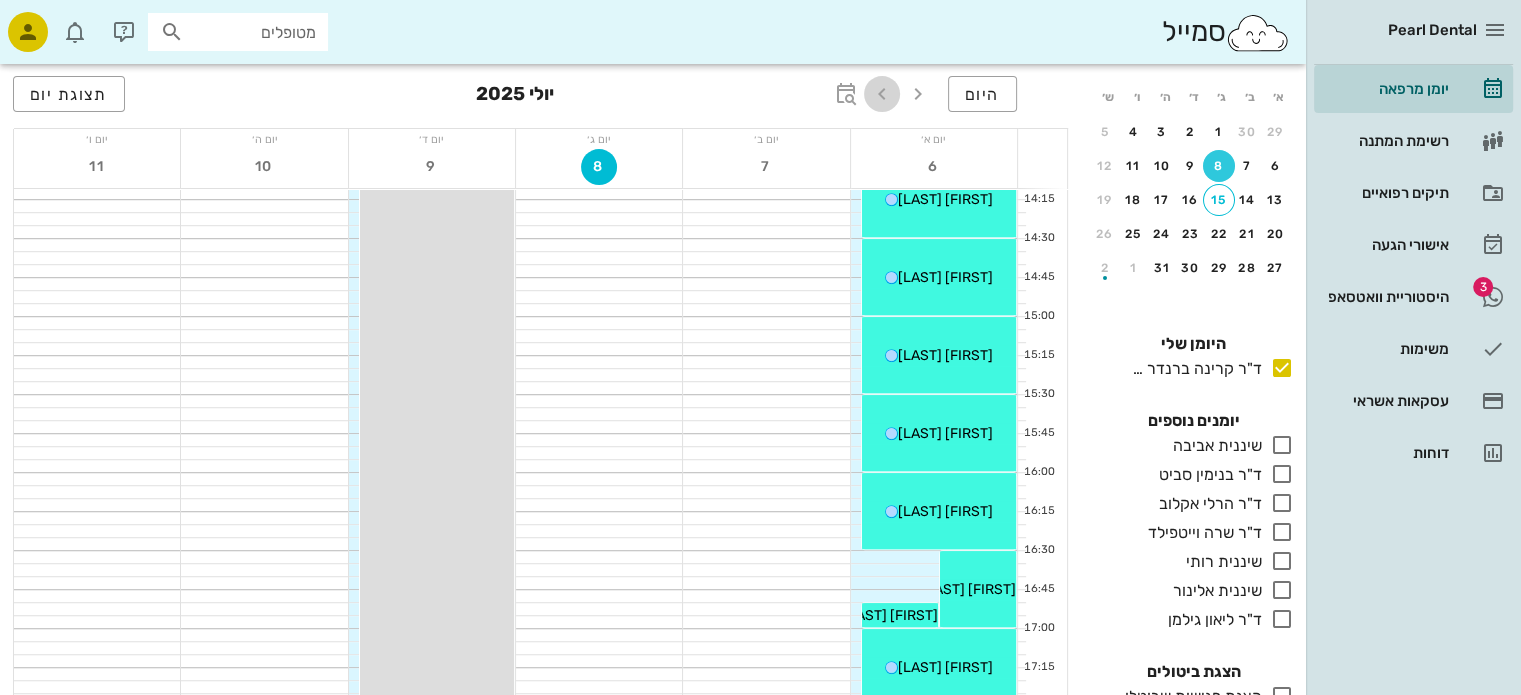 click at bounding box center [882, 94] 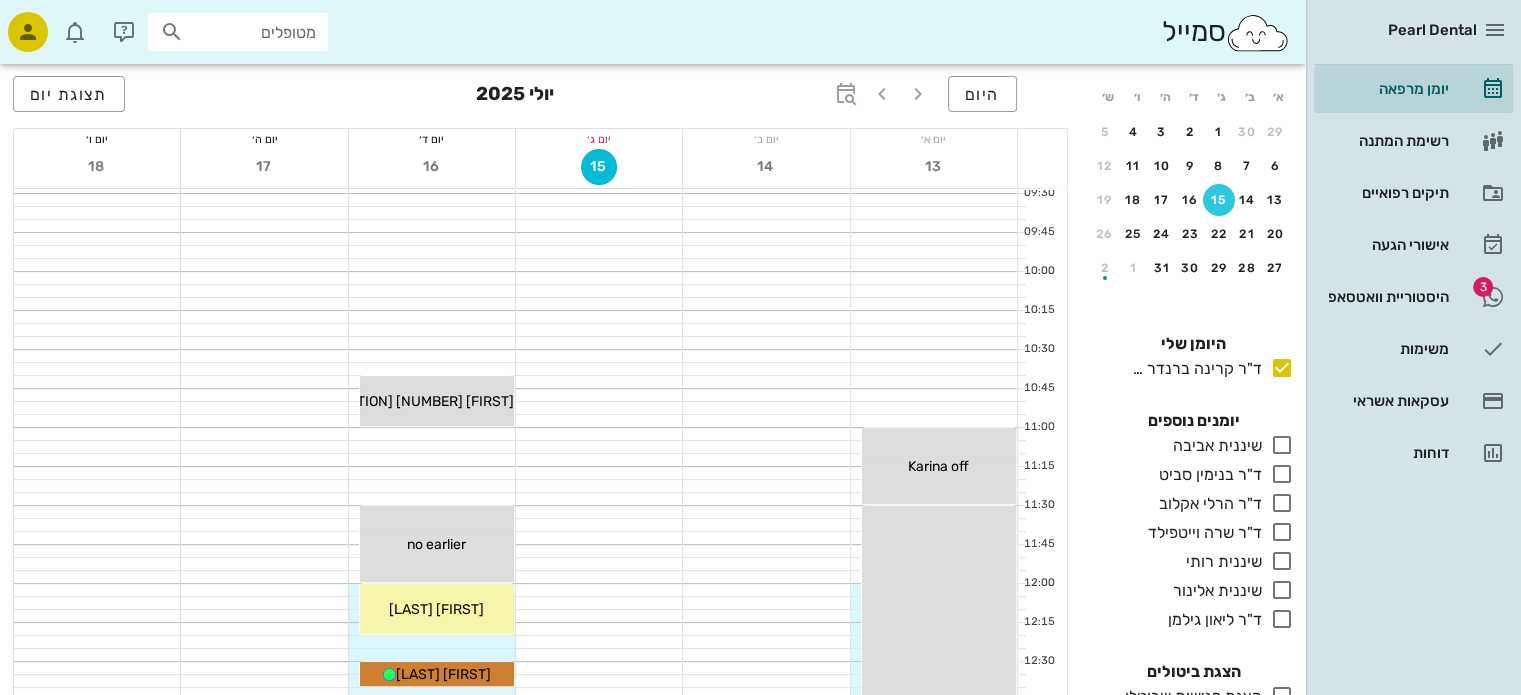 scroll, scrollTop: 577, scrollLeft: 0, axis: vertical 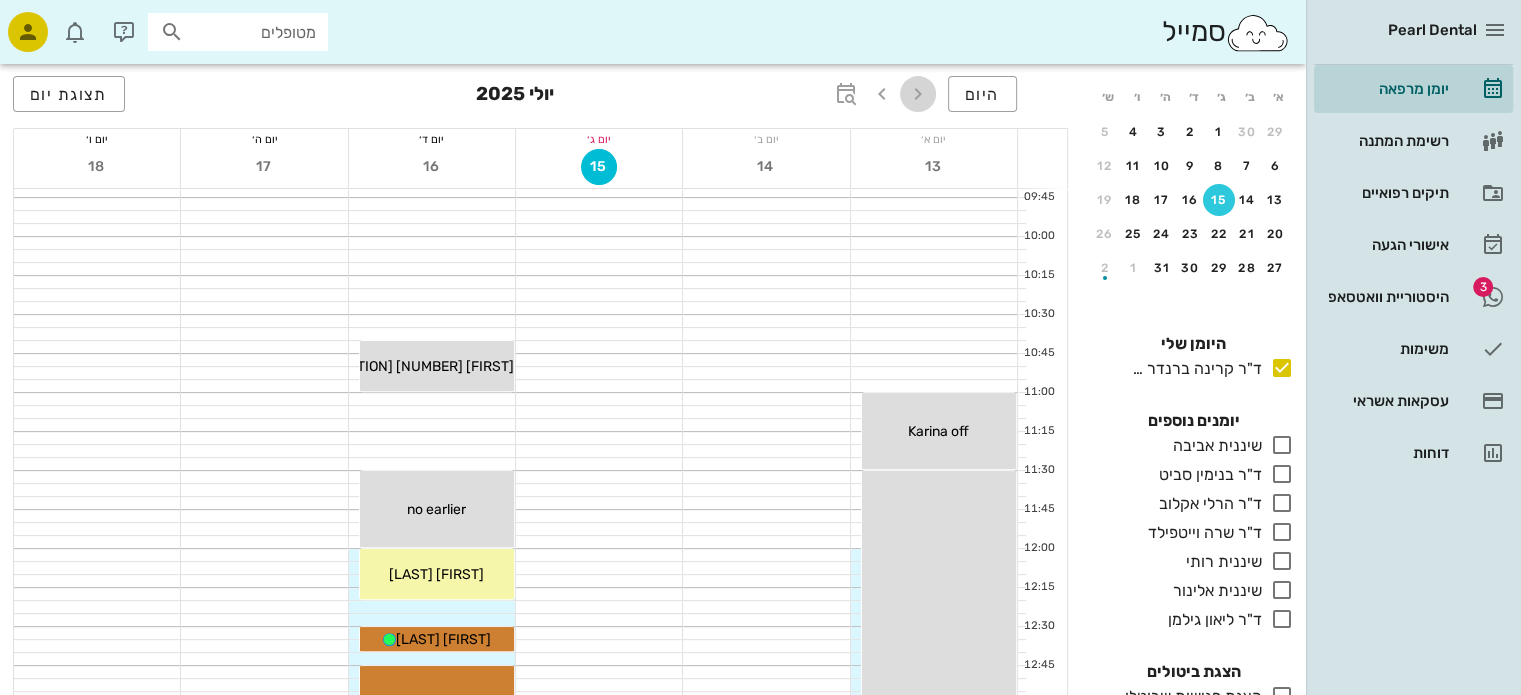 click at bounding box center [918, 94] 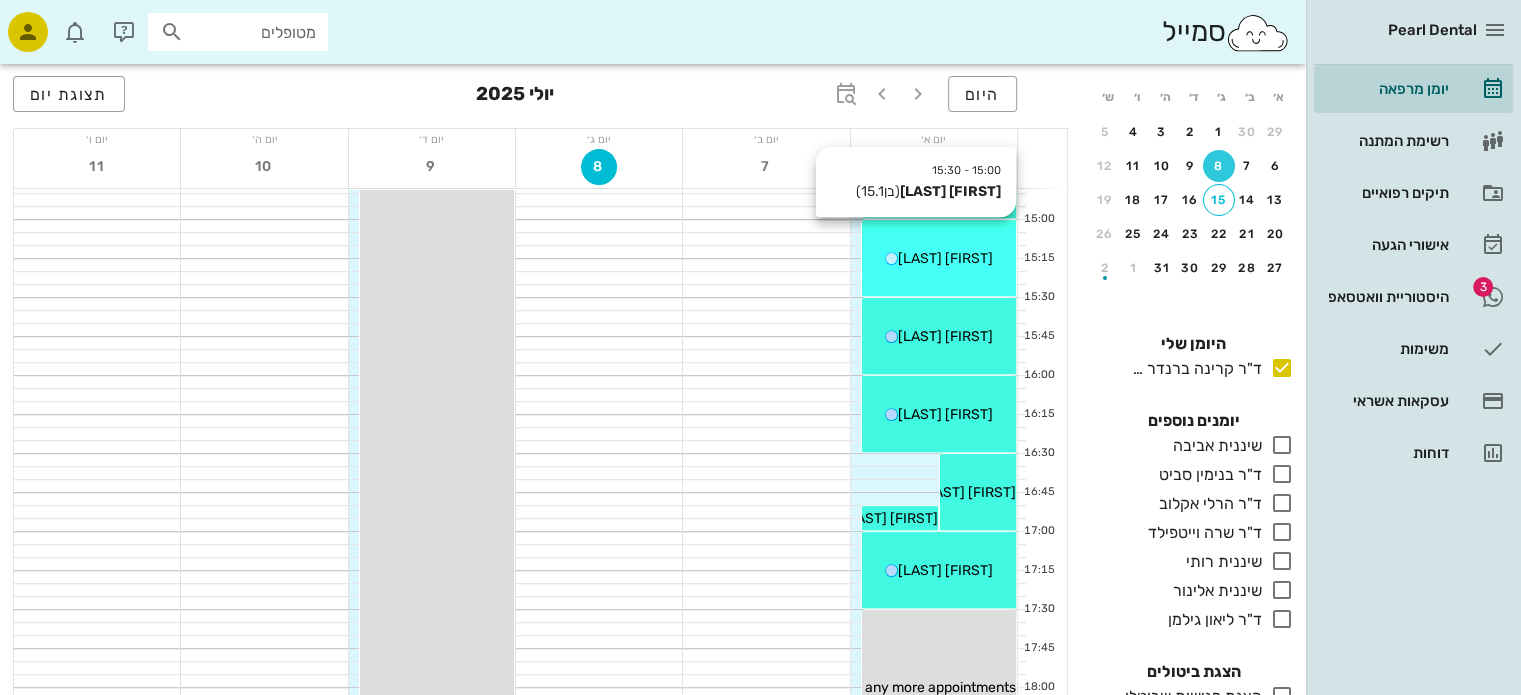 scroll, scrollTop: 1277, scrollLeft: 0, axis: vertical 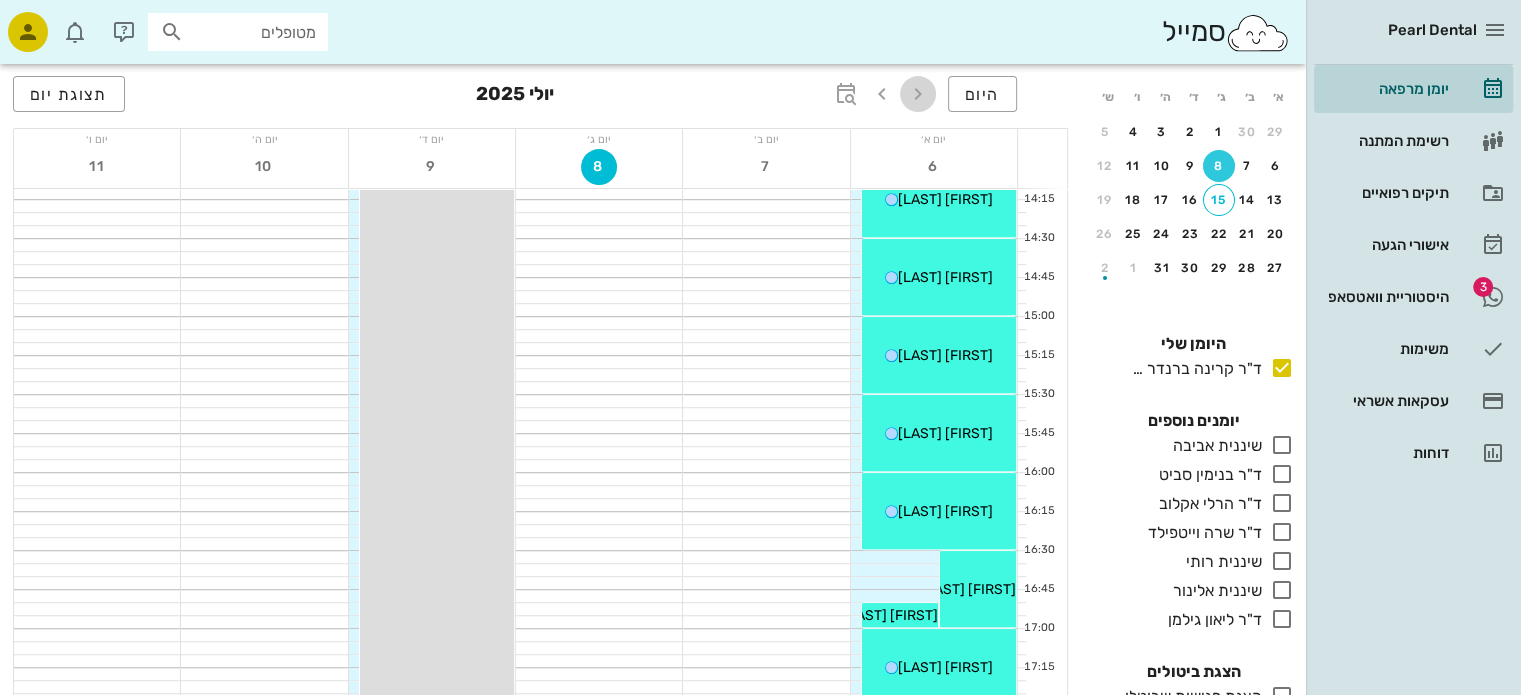 click at bounding box center [918, 94] 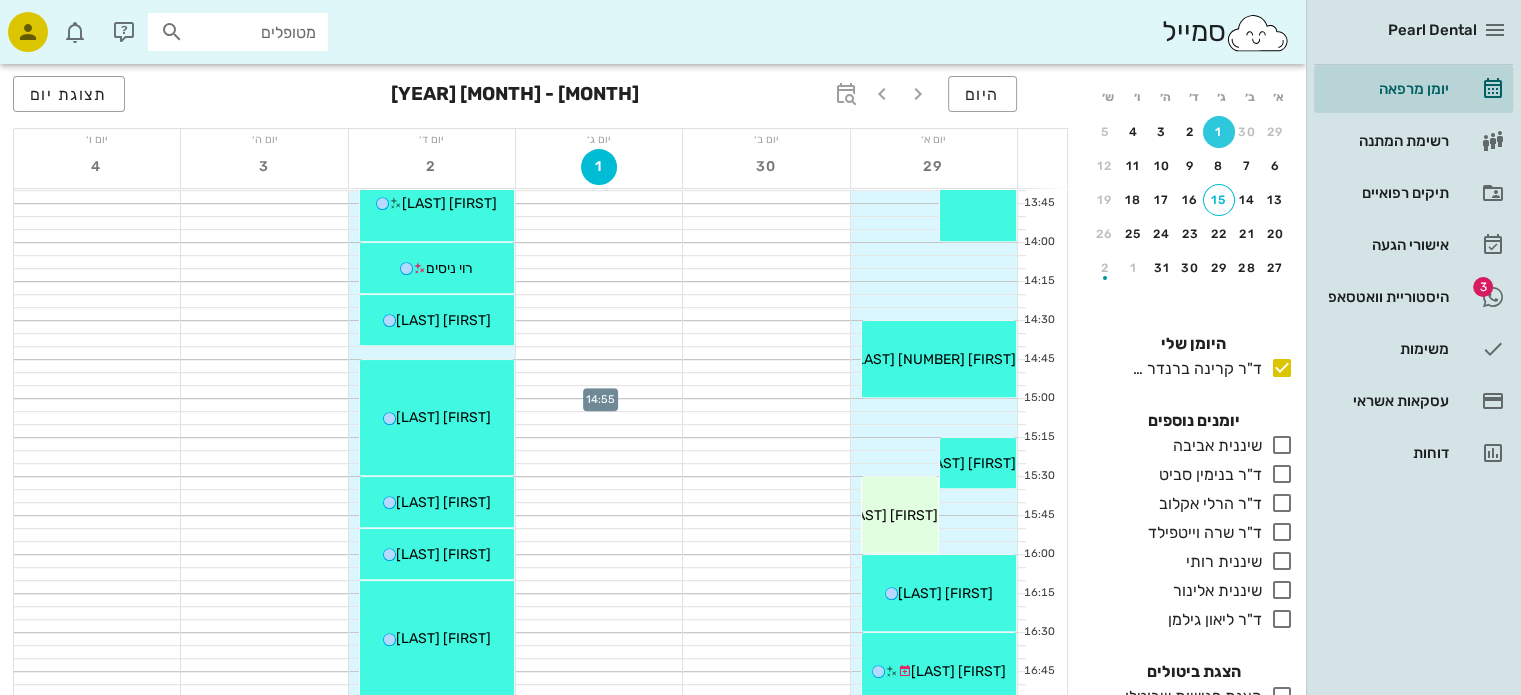 scroll, scrollTop: 1177, scrollLeft: 0, axis: vertical 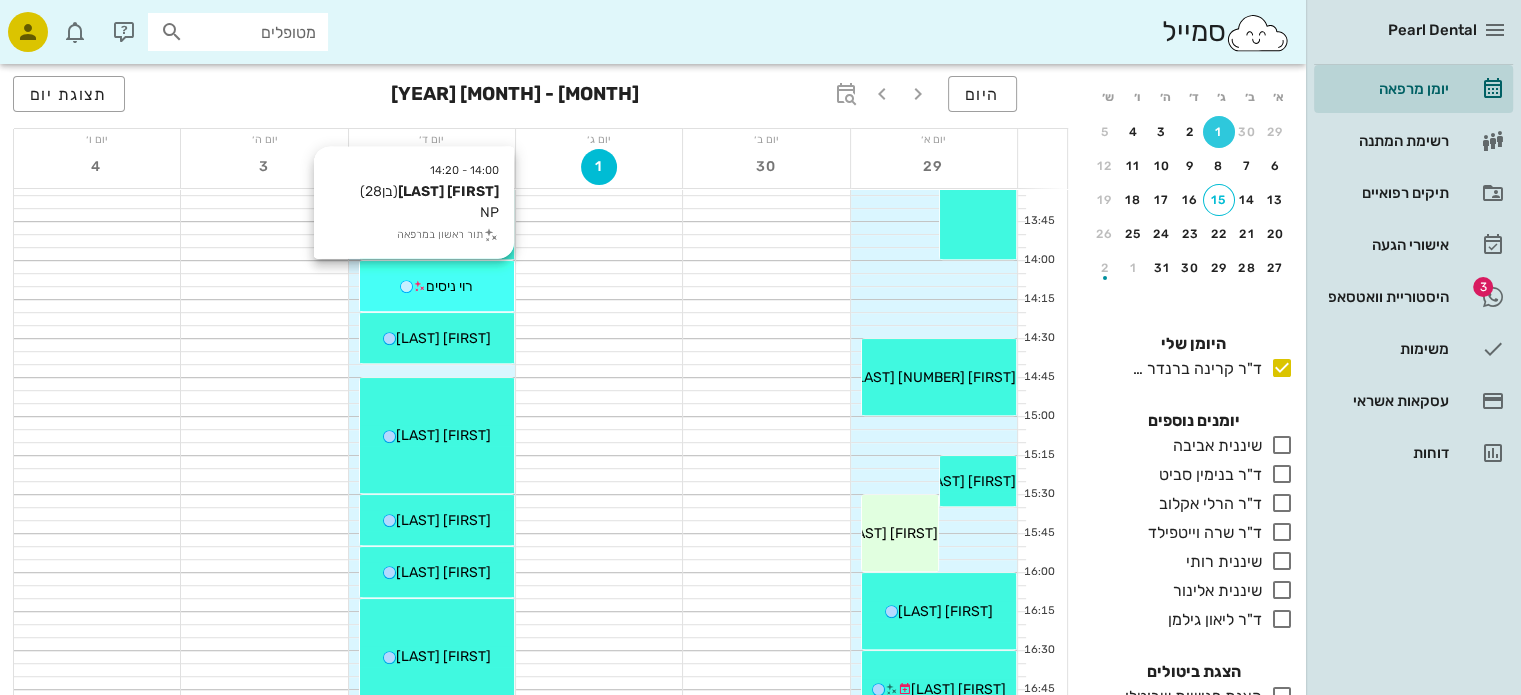 click on "רוי ניסים" at bounding box center [437, 286] 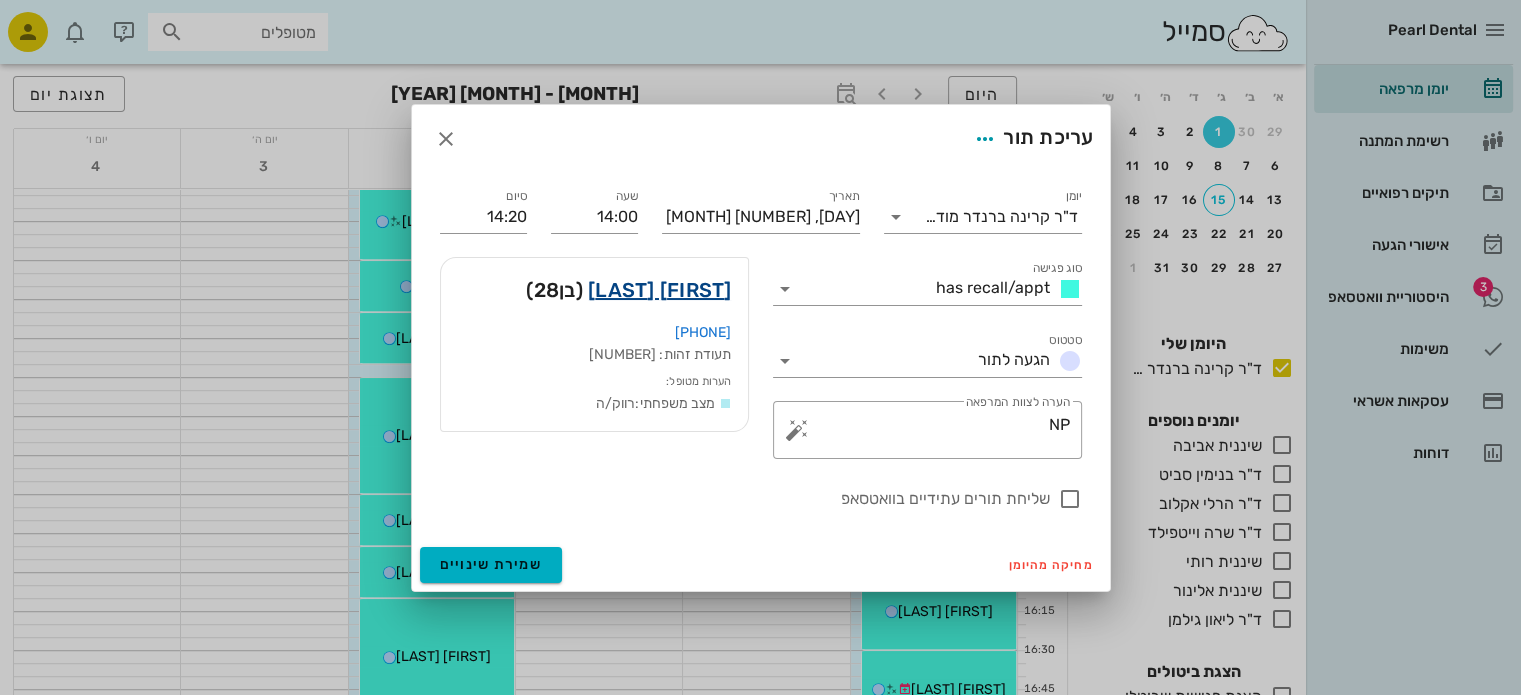 click on "[FIRST]
[LAST]" at bounding box center [660, 290] 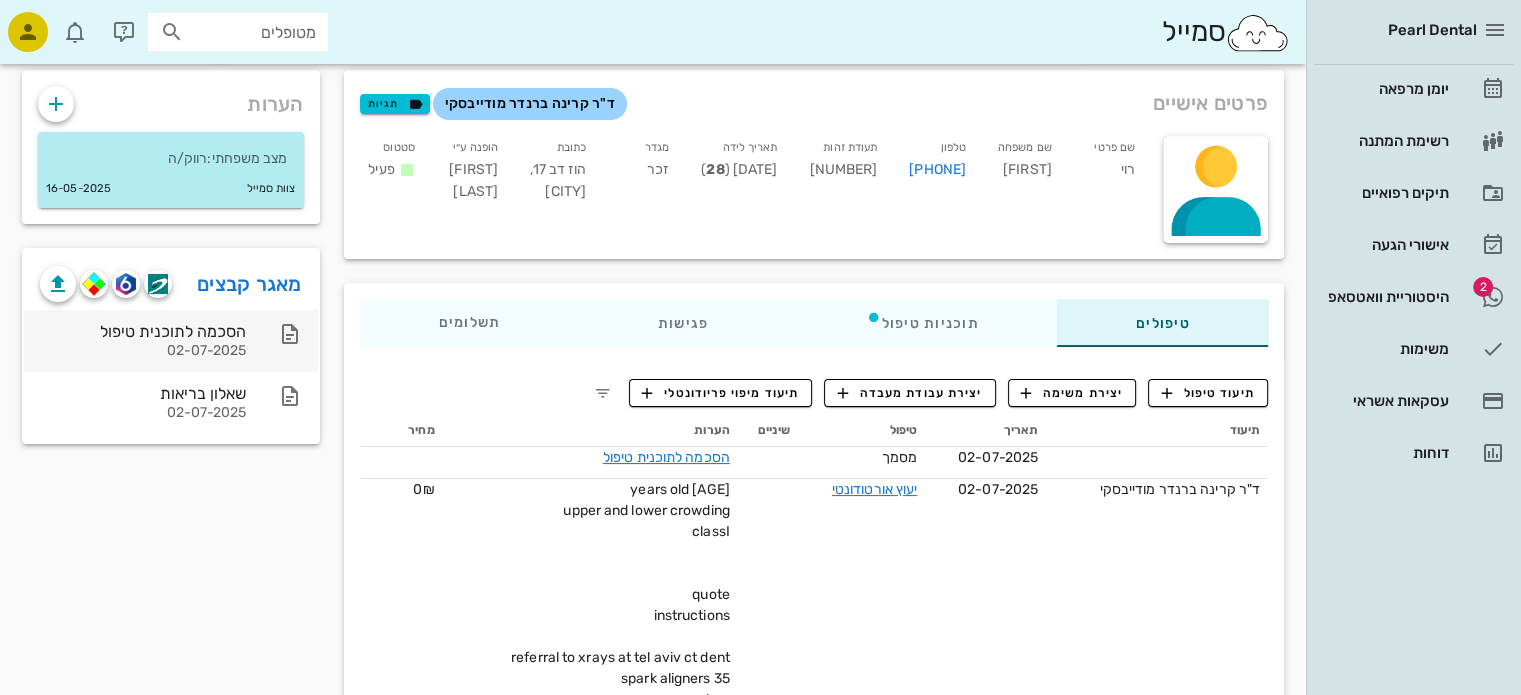 scroll, scrollTop: 0, scrollLeft: 0, axis: both 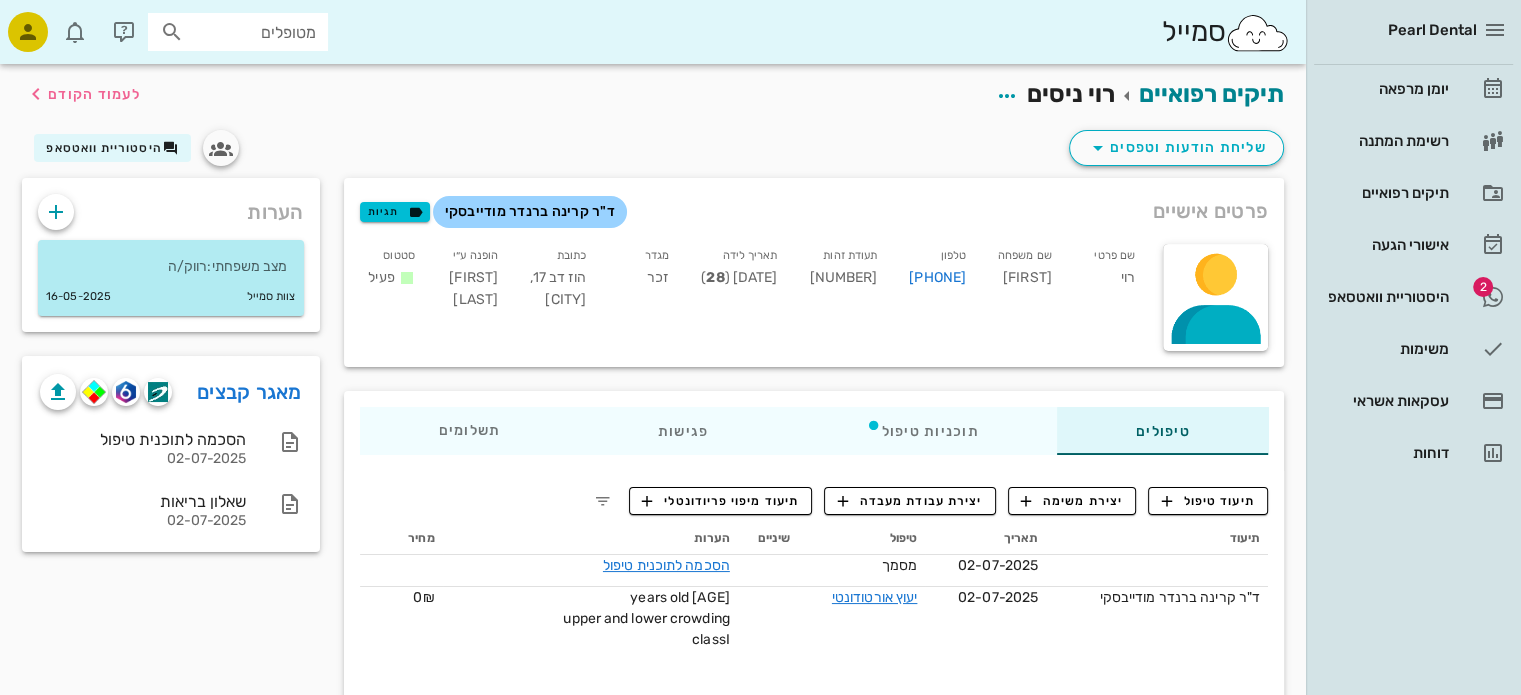 click on "מטופלים" at bounding box center (238, 32) 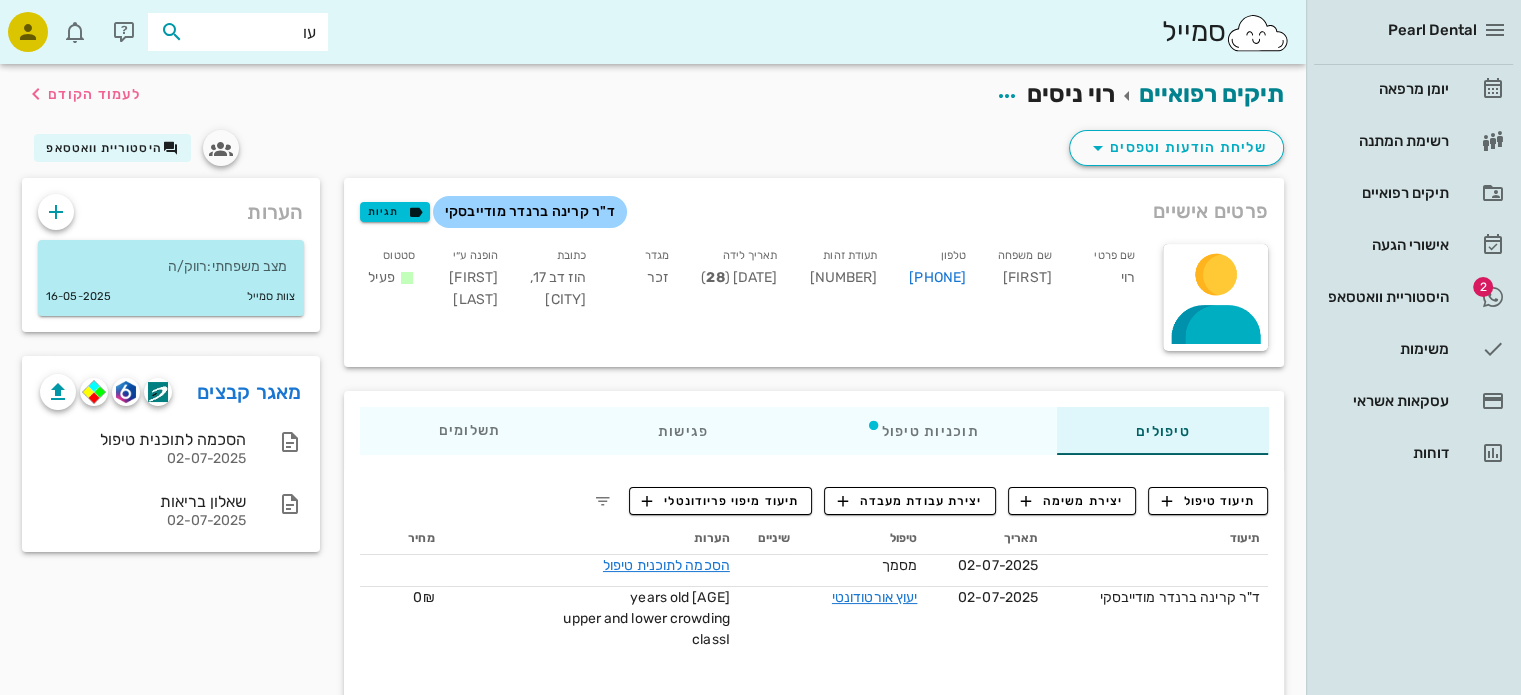type on "ע" 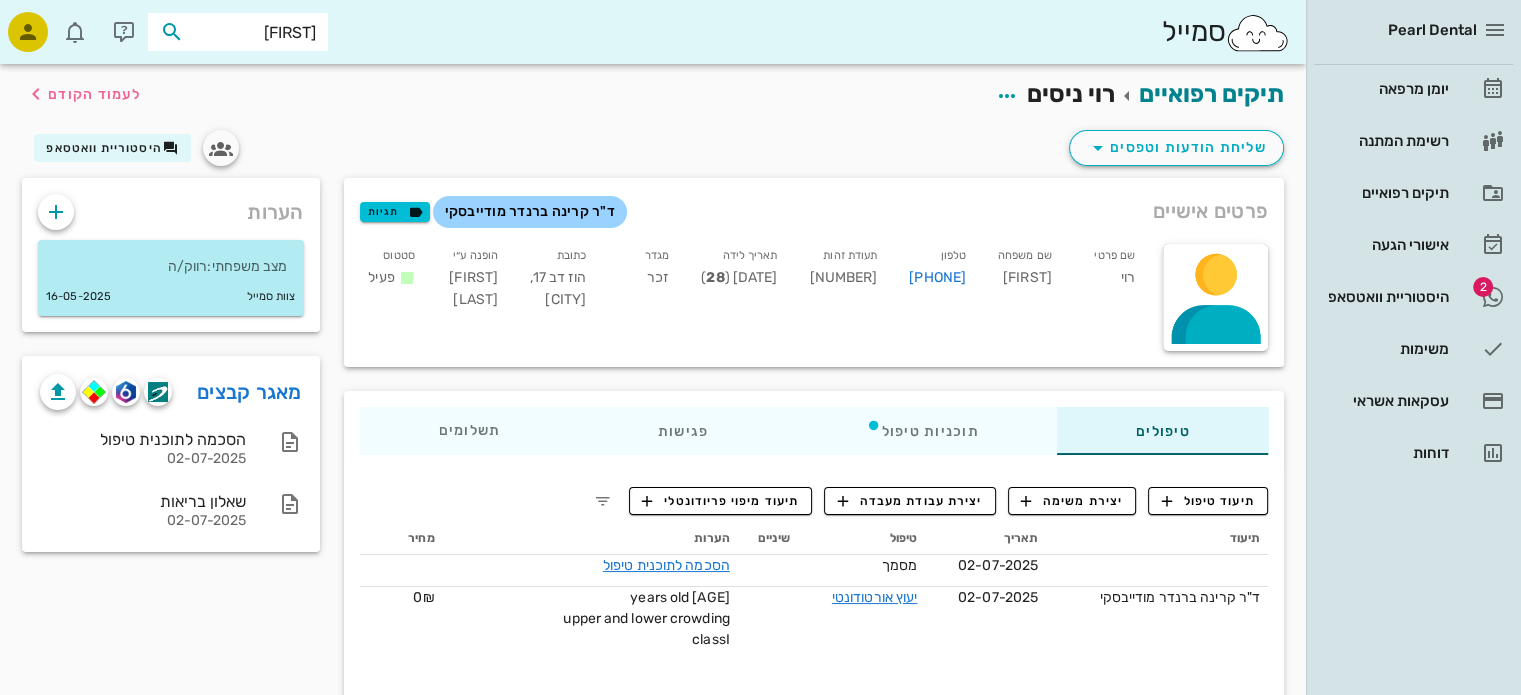 type on "[LAST]" 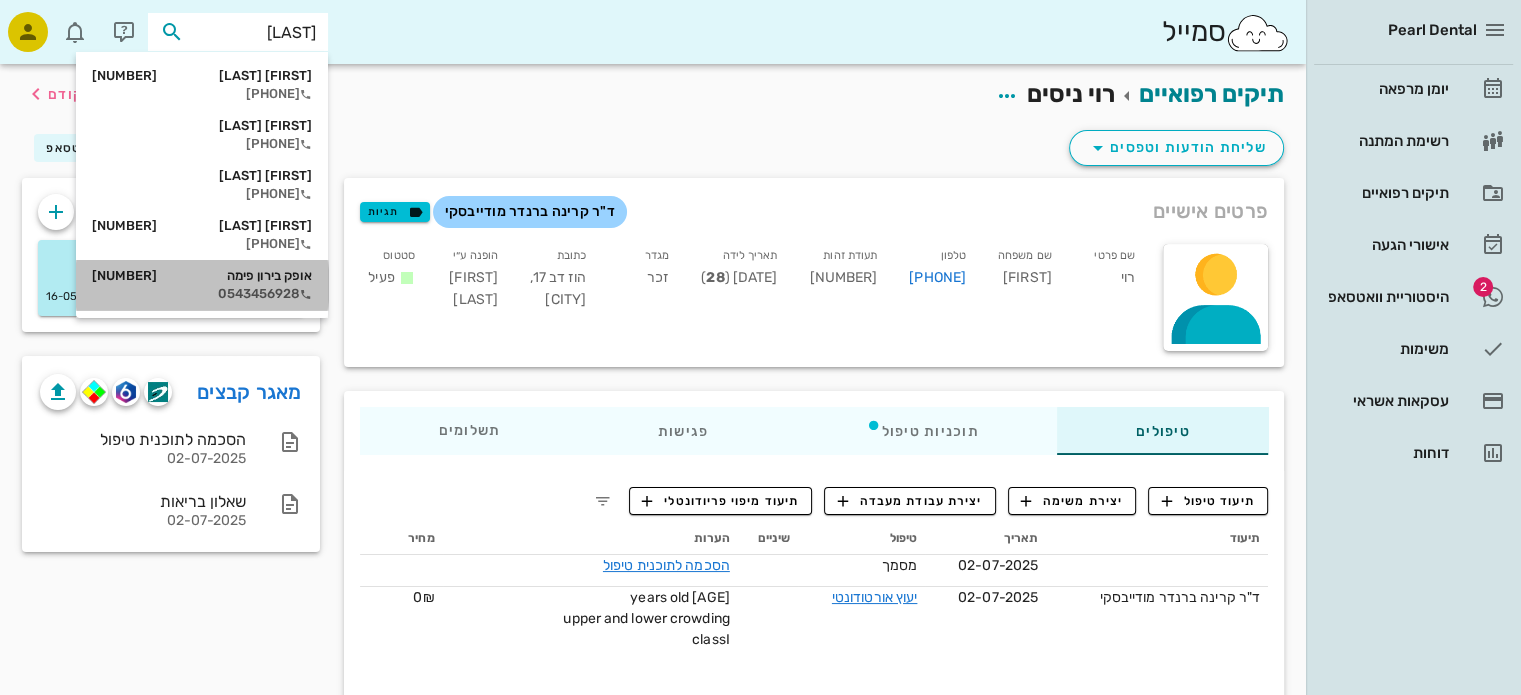 click on "אופק  בירון פימה  [NUMBER]" at bounding box center [202, 276] 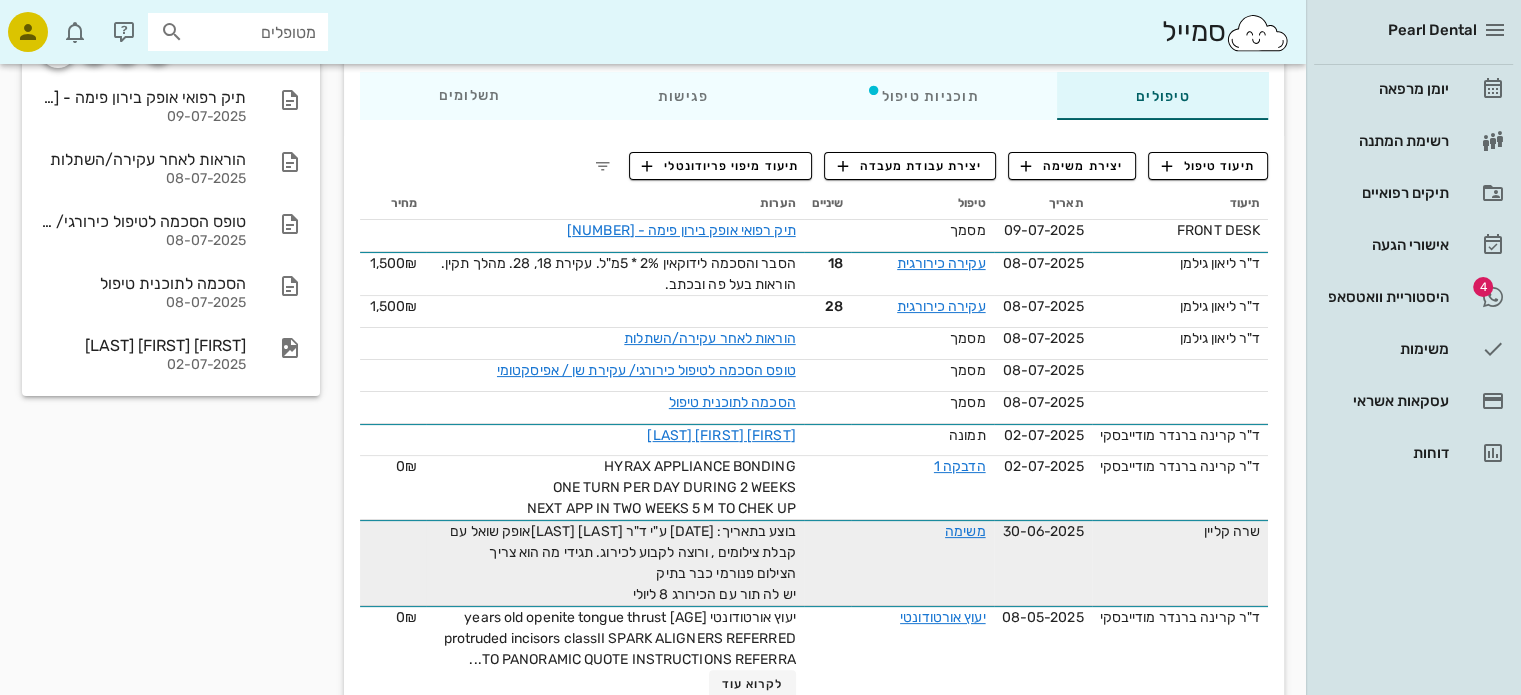 scroll, scrollTop: 0, scrollLeft: 0, axis: both 